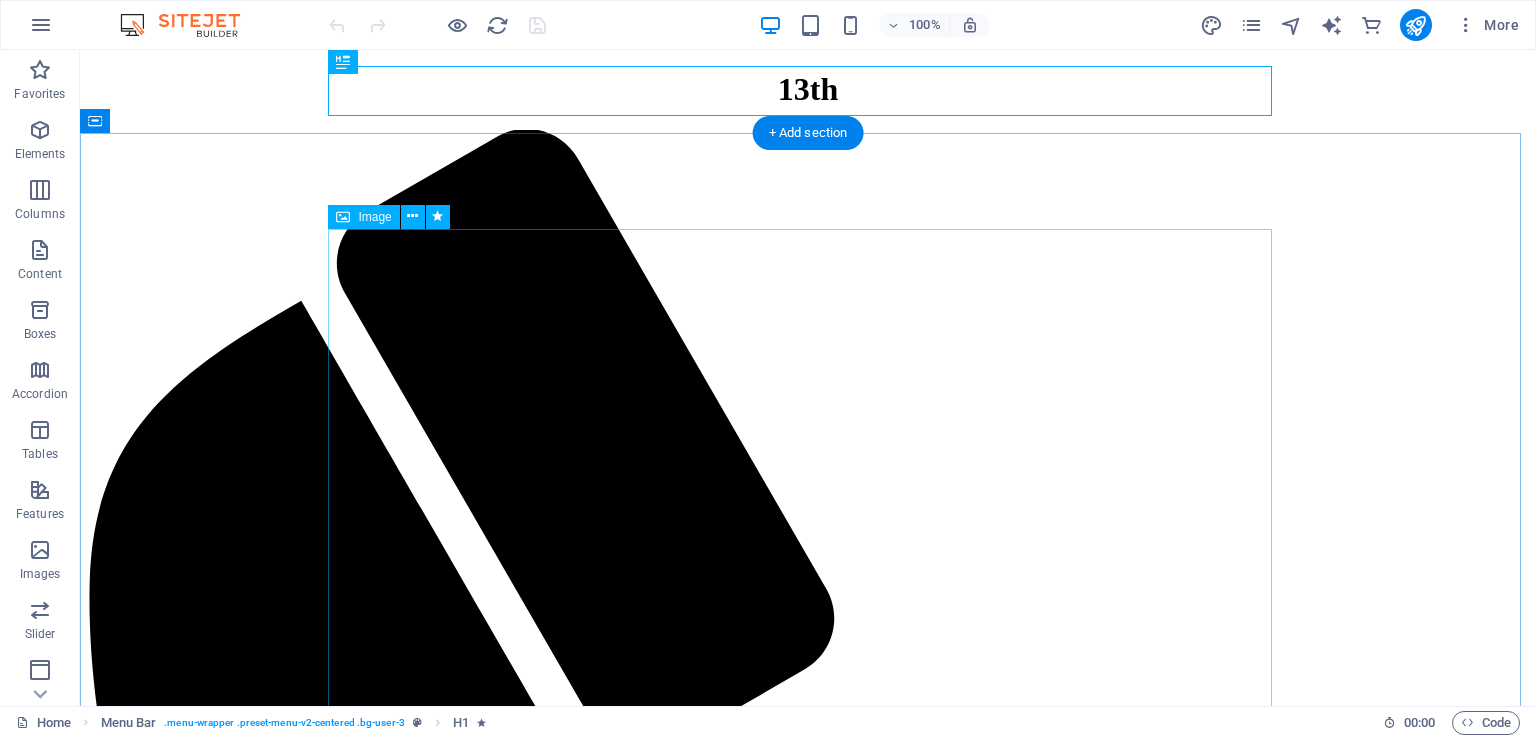 scroll, scrollTop: 0, scrollLeft: 0, axis: both 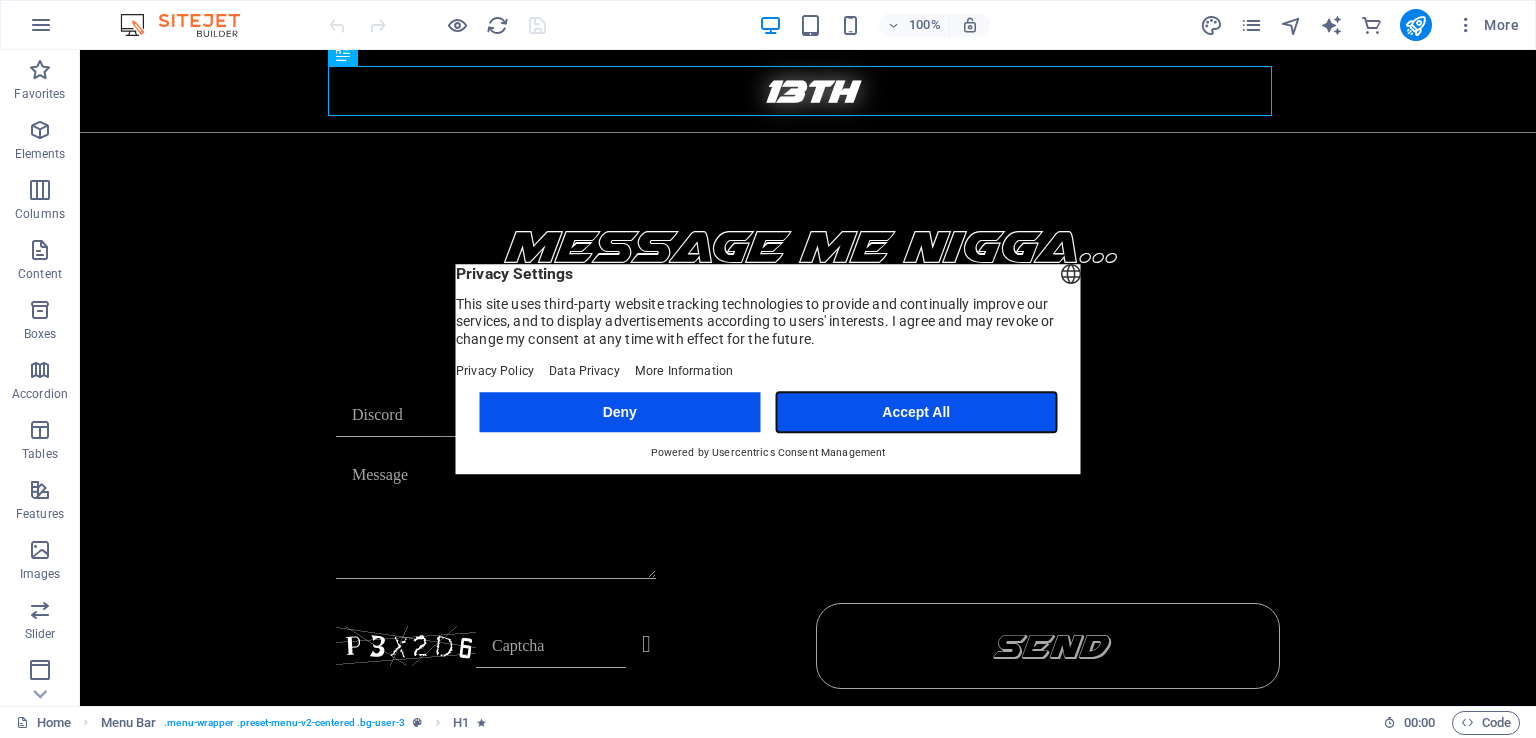 click on "Accept All" at bounding box center (916, 412) 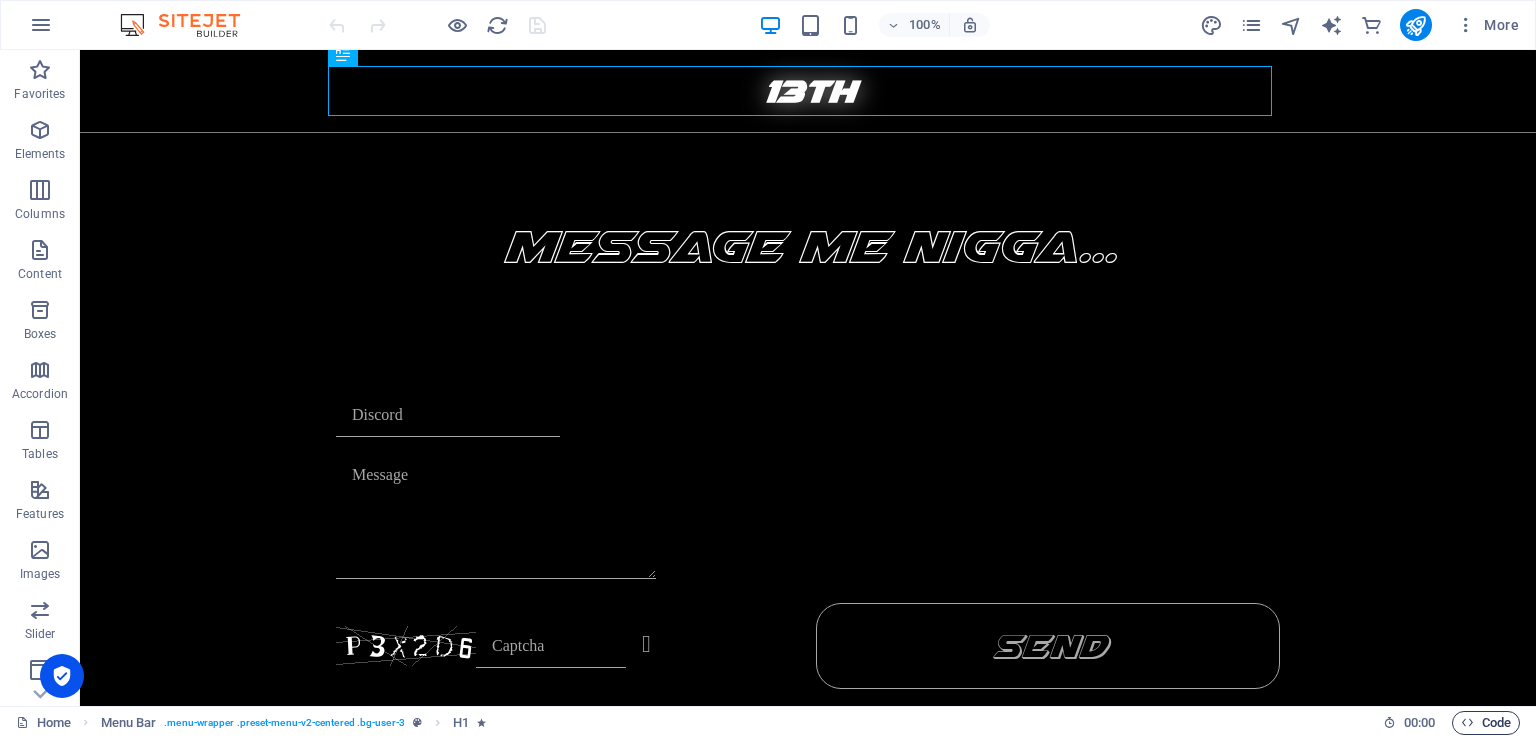 click on "Code" at bounding box center (1486, 723) 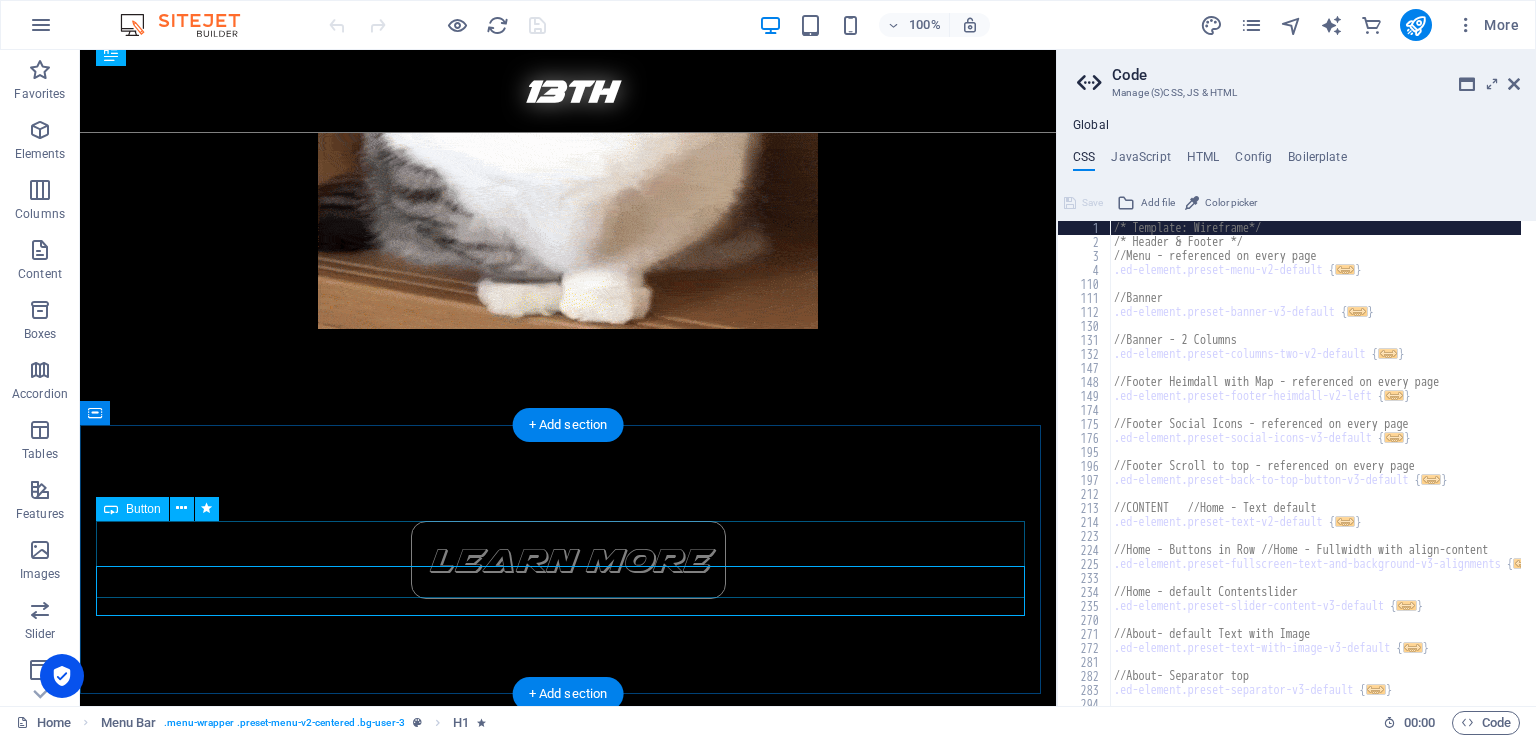 scroll, scrollTop: 500, scrollLeft: 0, axis: vertical 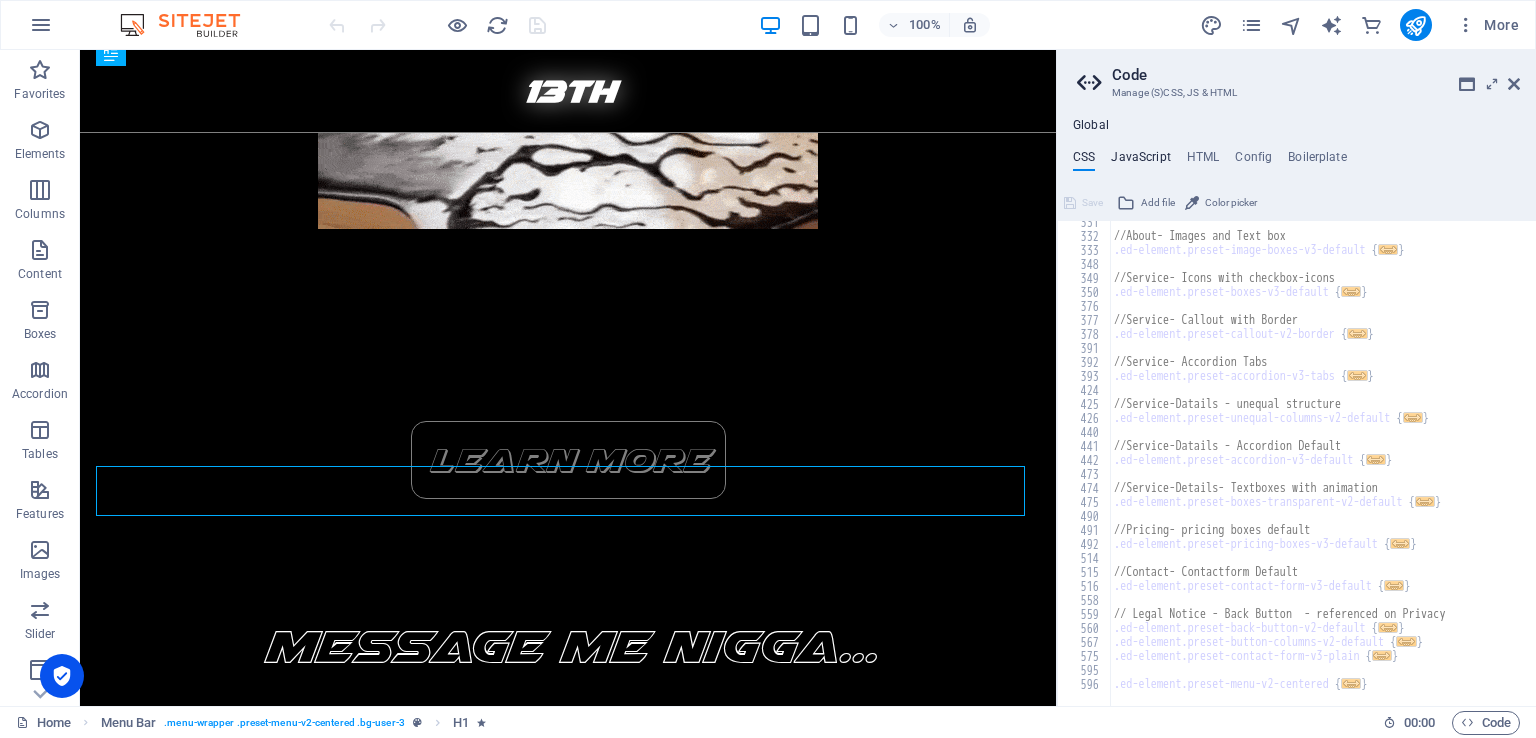click on "JavaScript" at bounding box center (1140, 161) 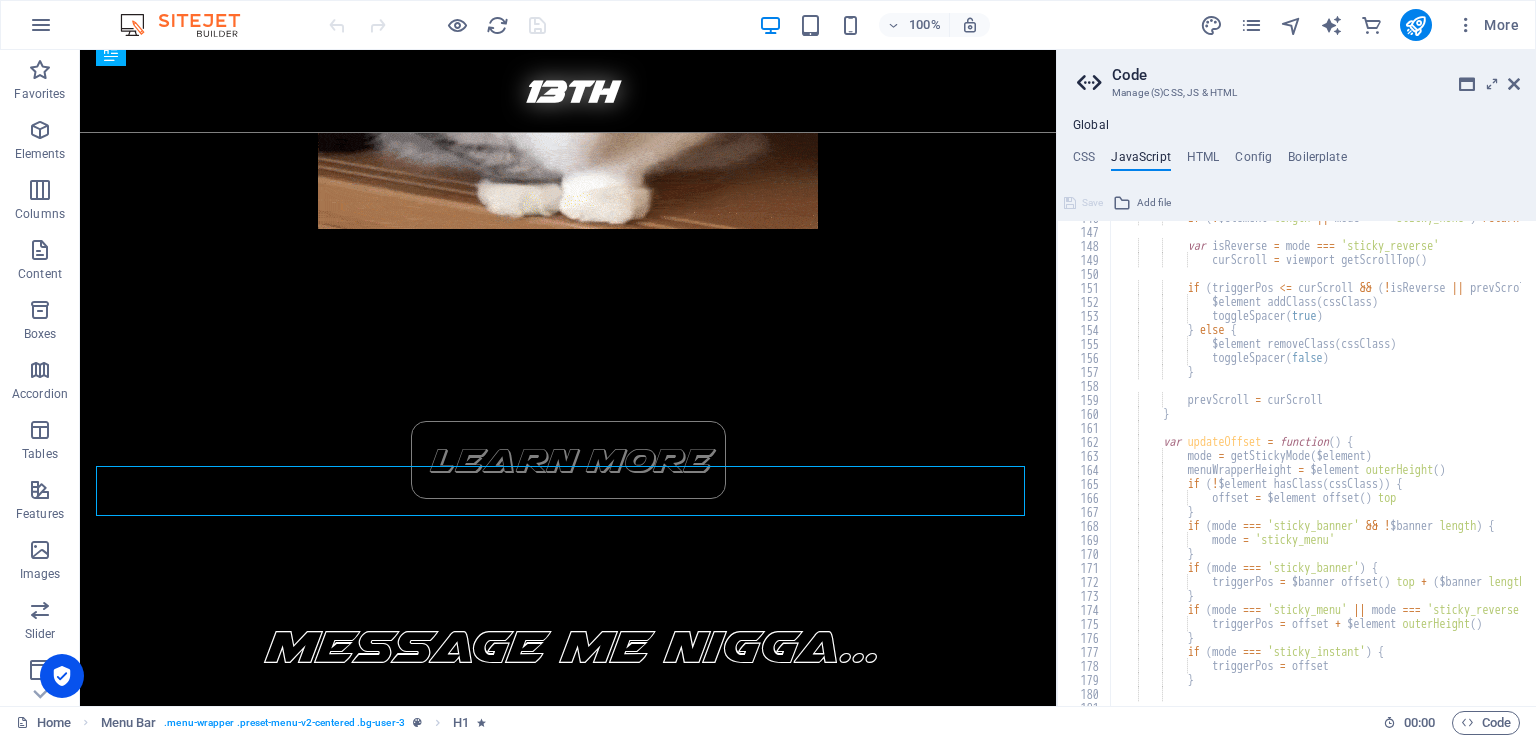 scroll, scrollTop: 2040, scrollLeft: 0, axis: vertical 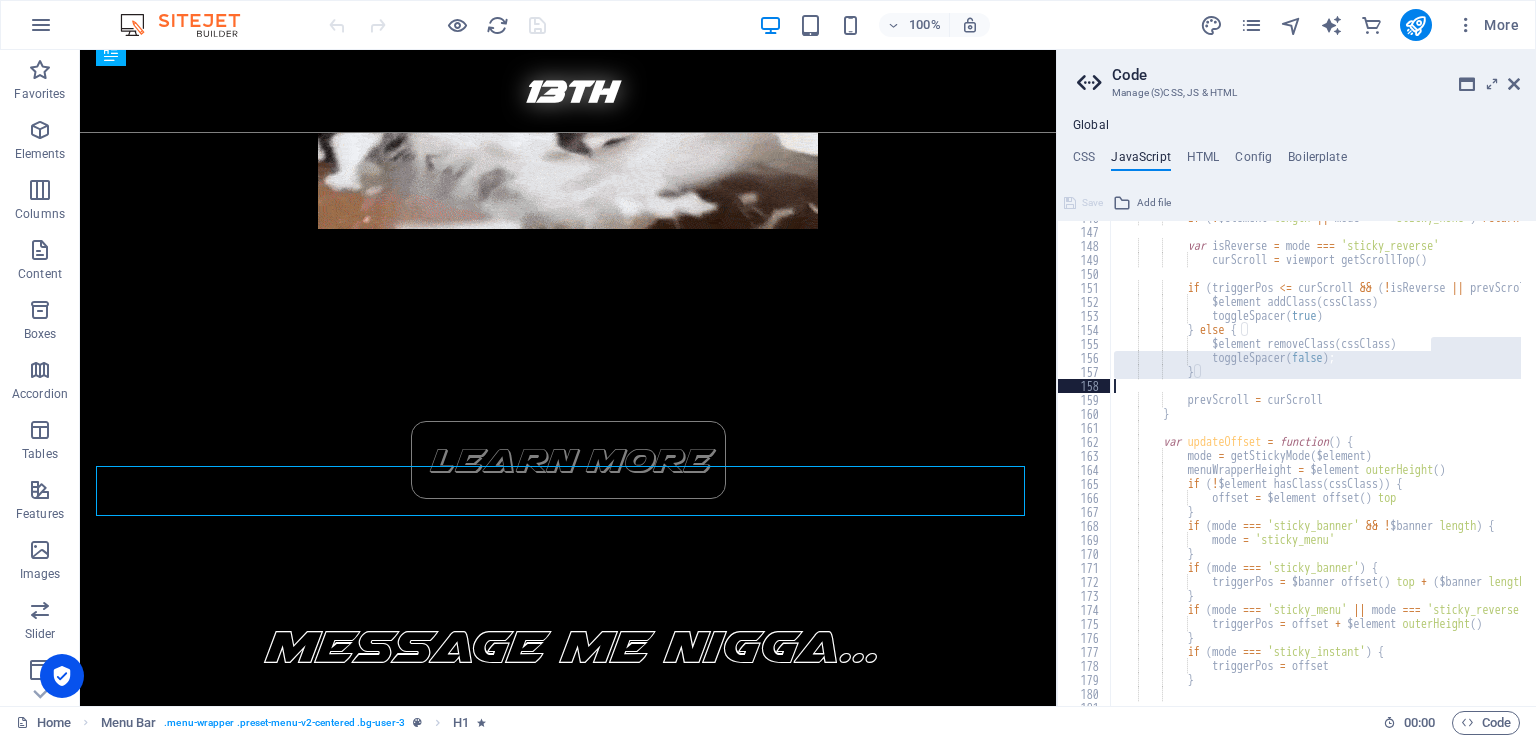 drag, startPoint x: 1531, startPoint y: 346, endPoint x: 1535, endPoint y: 385, distance: 39.20459 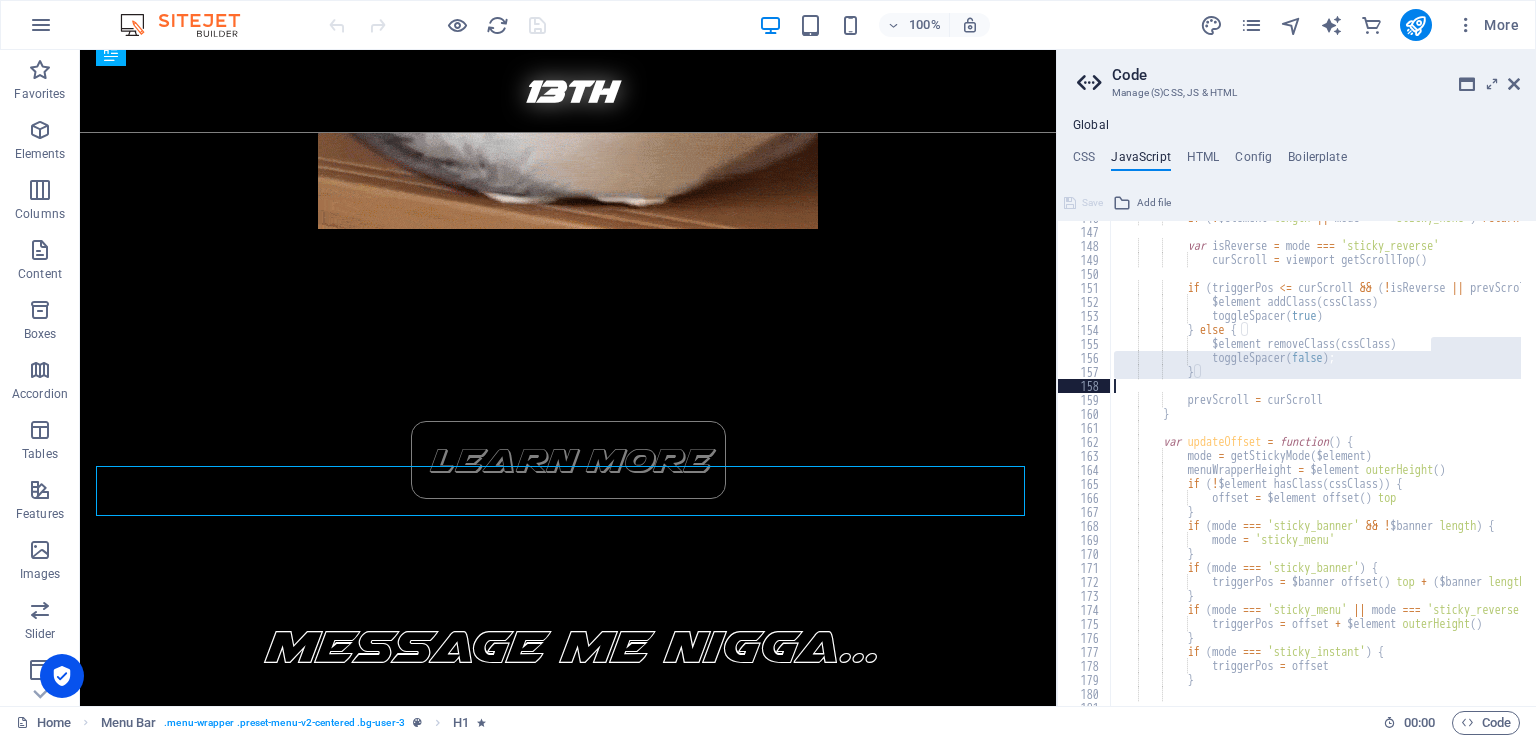 click at bounding box center [1526, 456] 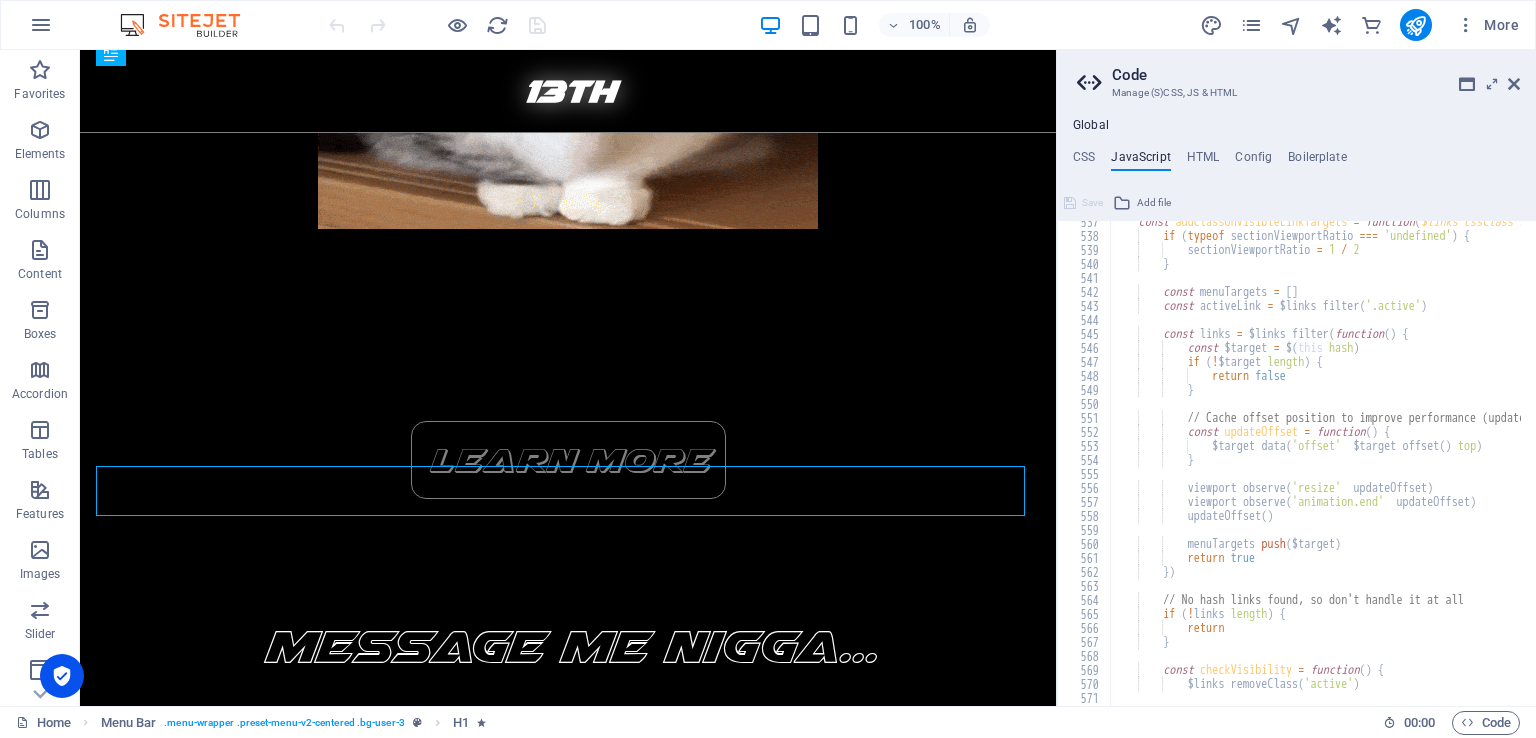 scroll, scrollTop: 7776, scrollLeft: 0, axis: vertical 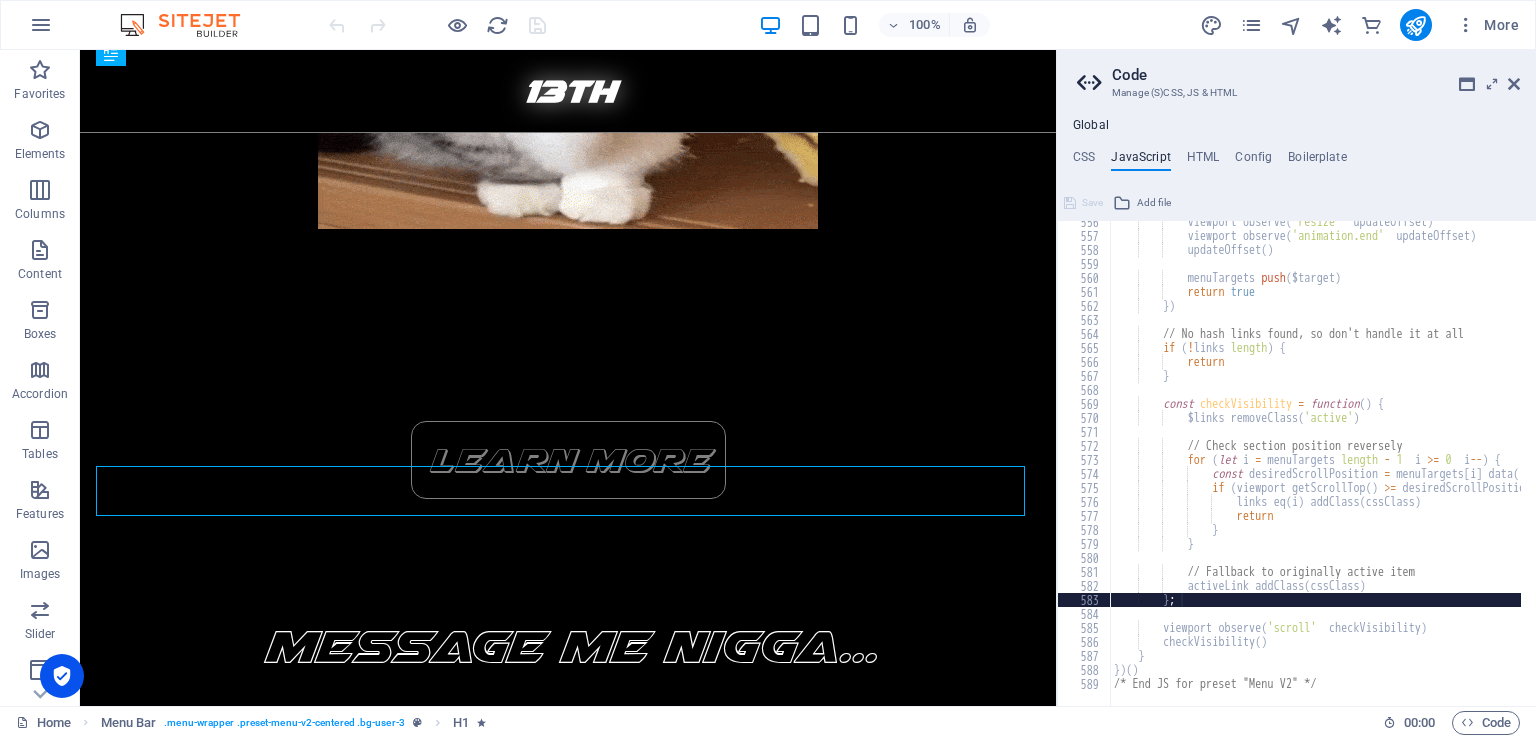 click on "viewport . observe ( 'resize' ,   updateOffset ) ;                viewport . observe ( 'animation.end' ,   updateOffset ) ;                updateOffset ( ) ;                menuTargets . push ( $target ) ;                return   true ;           }) ;           // No hash links found, so don't handle it at all           if   ( ! links . length )   {                return ;           }           const   checkVisibility   =   function ( )   {                $links . removeClass ( 'active' ) ;                // Check section position reversely                for   ( let   i   =   menuTargets . length   -   1 ;   i   >=   0 ;   i -- )   {                     const   desiredScrollPosition   =   menuTargets [ i ] . data ( 'offset' )   -   viewport . getHeight ( )   *   ( 1   -   sectionViewportRatio ) ;                     if   ( viewport . getScrollTop ( )   >=   desiredScrollPosition   &&   menuTargets [ i ] [ 0 ] . offsetParent   !==   null )   {                          links . eq ( i ) . ( ) ; ;" at bounding box center [1569, 464] 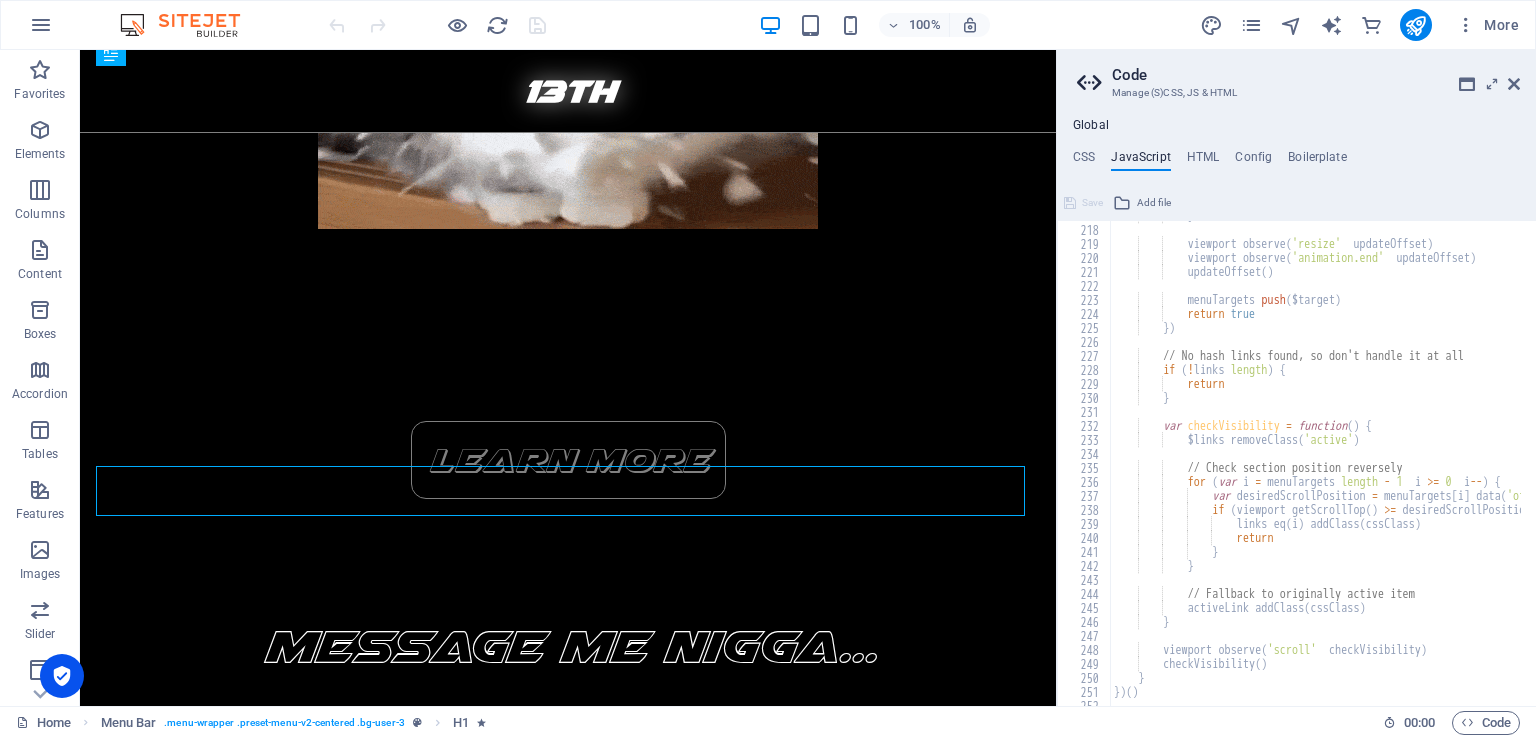 scroll, scrollTop: 2796, scrollLeft: 0, axis: vertical 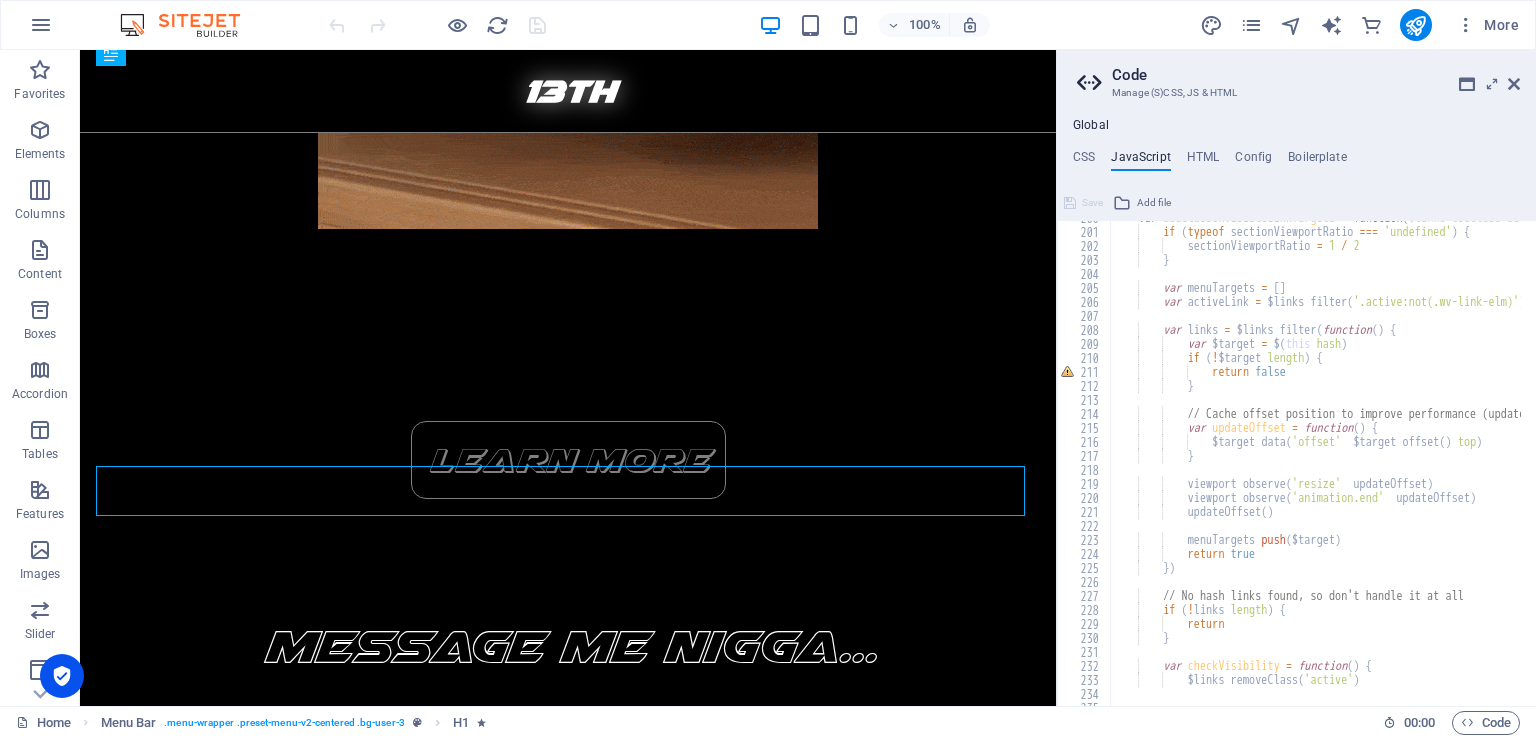 click on "var   addClassOnVisibleLinkTargets   =   function ( $links ,  cssClass ,  sectionViewportRatio )   {           if   ( typeof   sectionViewportRatio   ===   'undefined' )   {                sectionViewportRatio   =   1   /   2 ;           }           var   menuTargets   =   [ ] ;           var   activeLink   =   $links . filter ( '.active:not(.wv-link-elm)' ) . eq ( 0 ) ;           var   links   =   $links . filter ( function ( )   {                var   $target   =   $ ( this . hash ) ;                if   ( ! $target . length )   {                     return   false ;                }                // Cache offset position to improve performance (update on resize)                        var   updateOffset   =   function ( )   {                     $target . data ( 'offset' ,   $target . offset ( ) . top ) ;                } ;                viewport . observe ( 'resize' ,   updateOffset ) ;                viewport . observe ( 'animation.end' ,   updateOffset ) ;                updateOffset ( ) ;      ." at bounding box center (1569, 460) 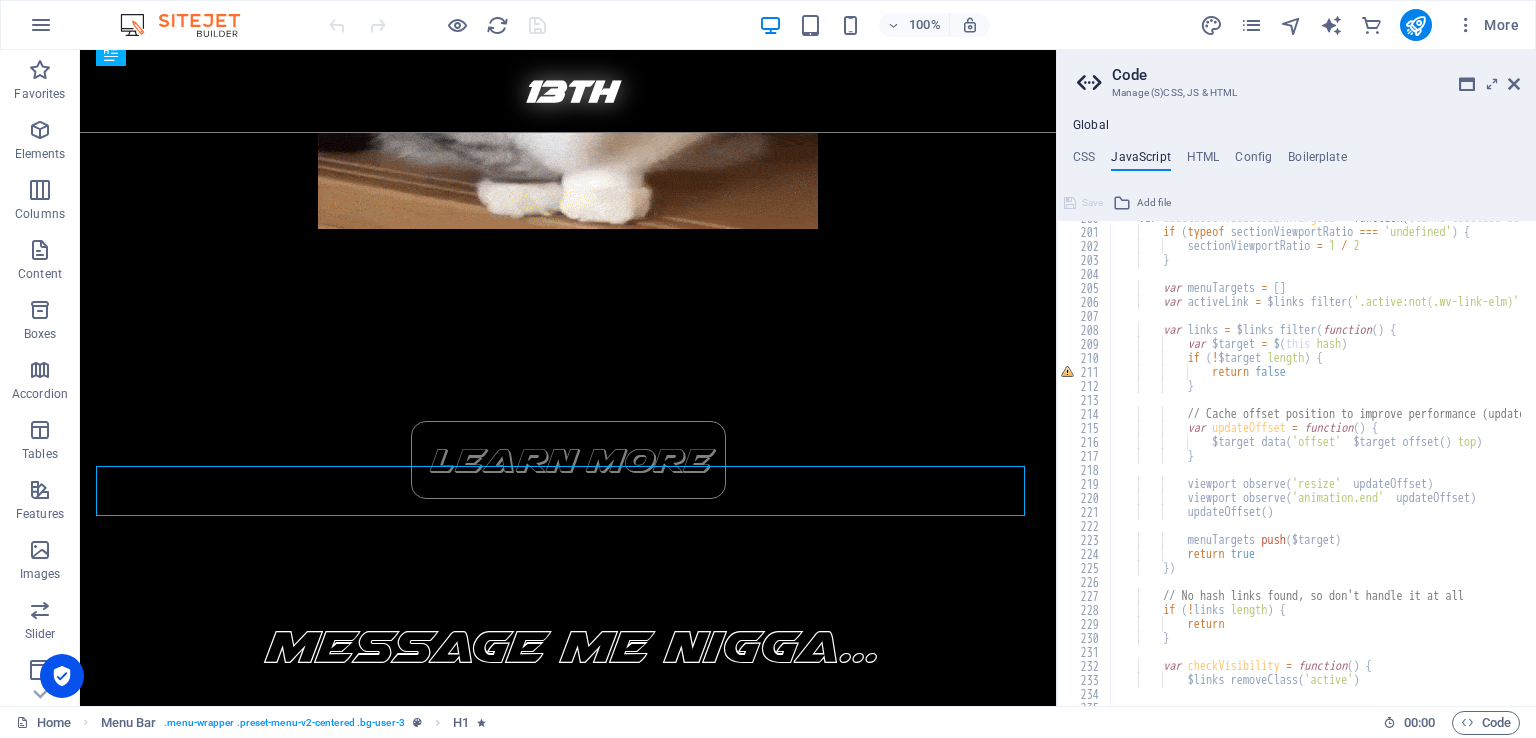 type on "// No hash links found, so don't handle it at all" 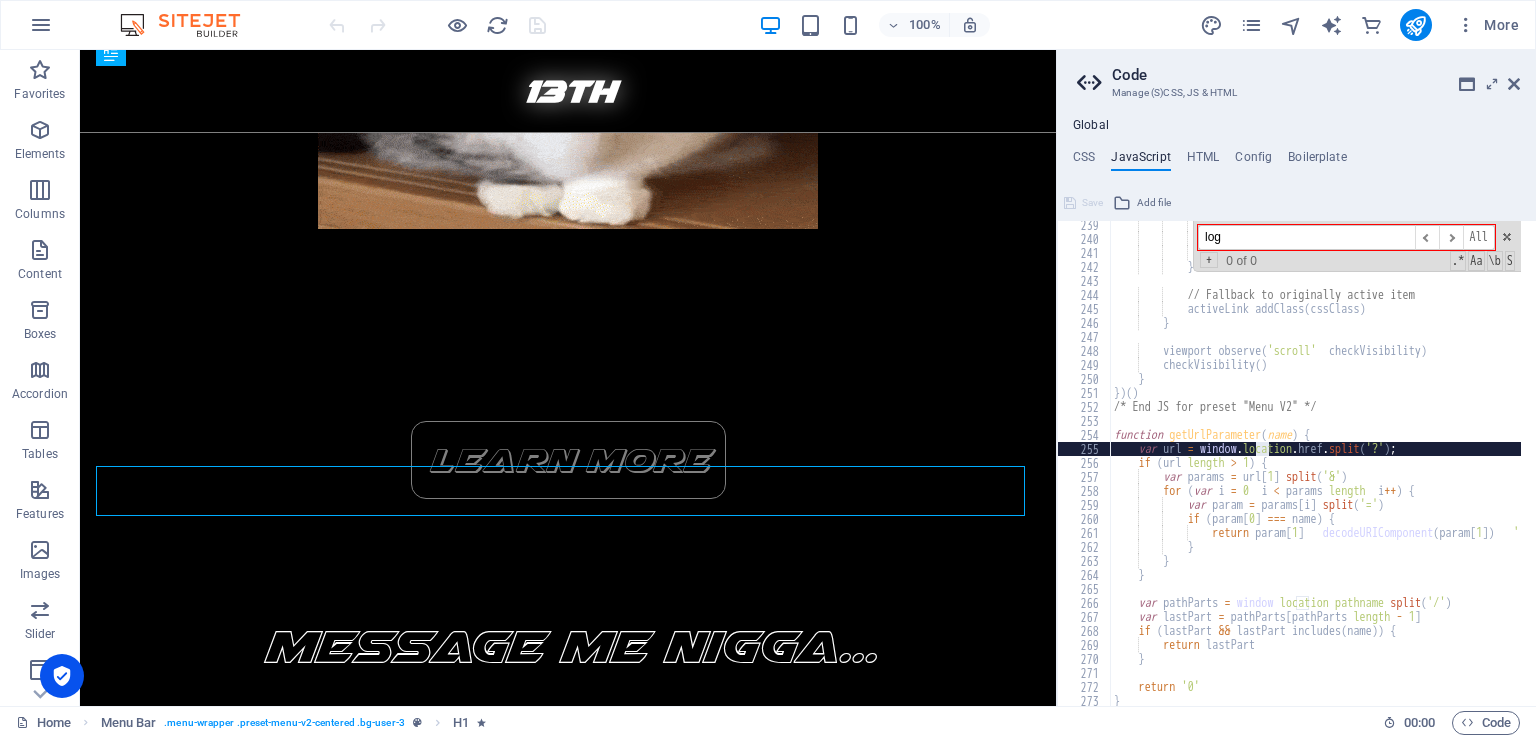 scroll, scrollTop: 3335, scrollLeft: 0, axis: vertical 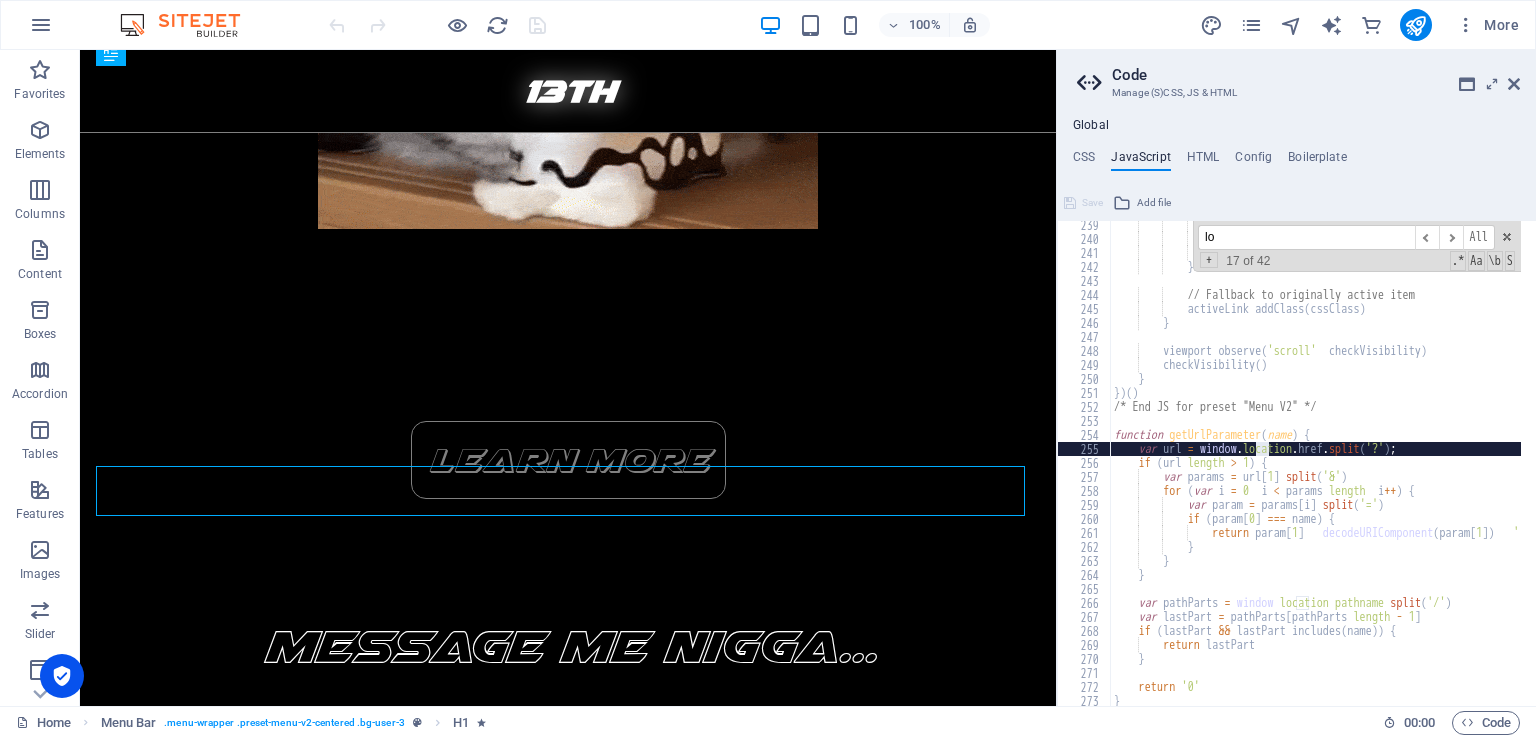 type on "l" 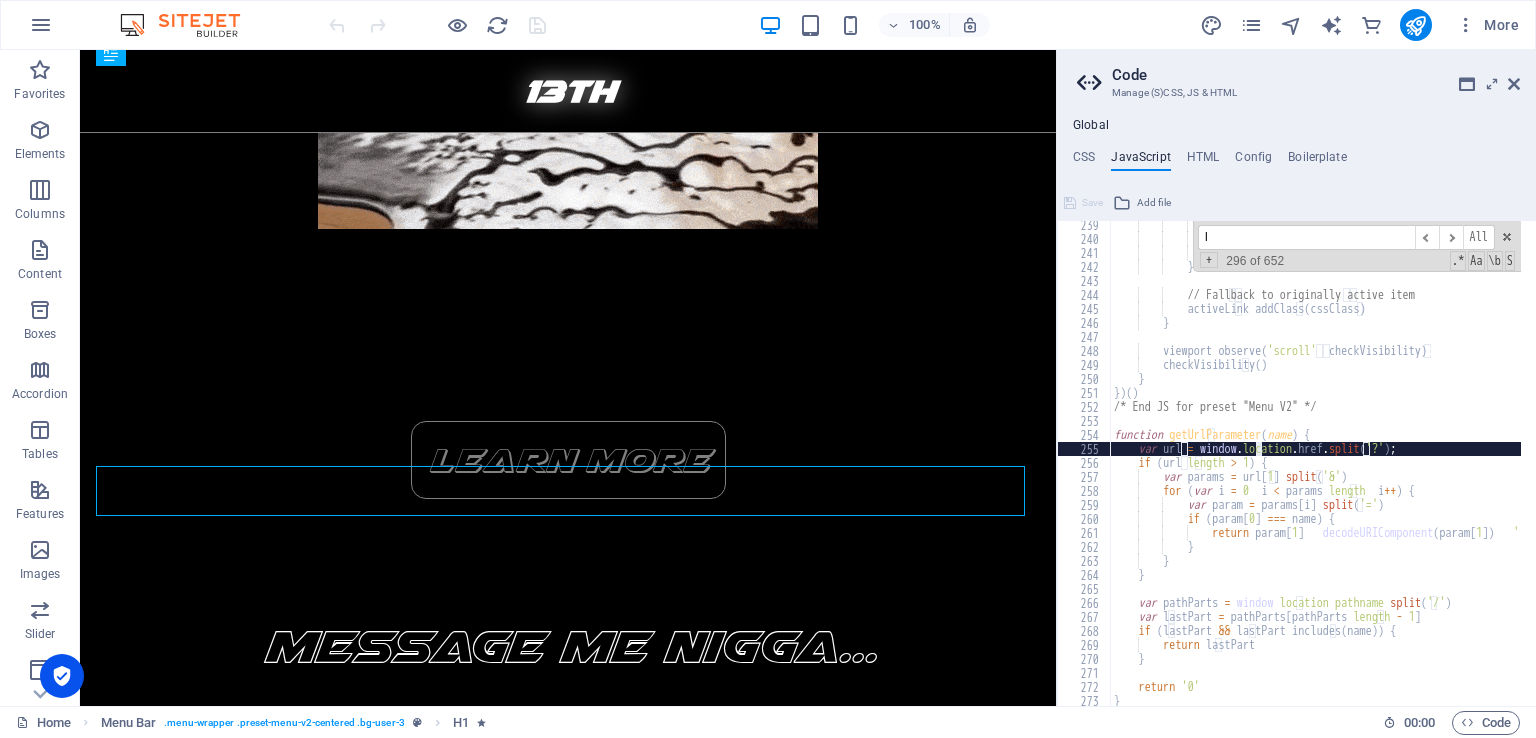 type 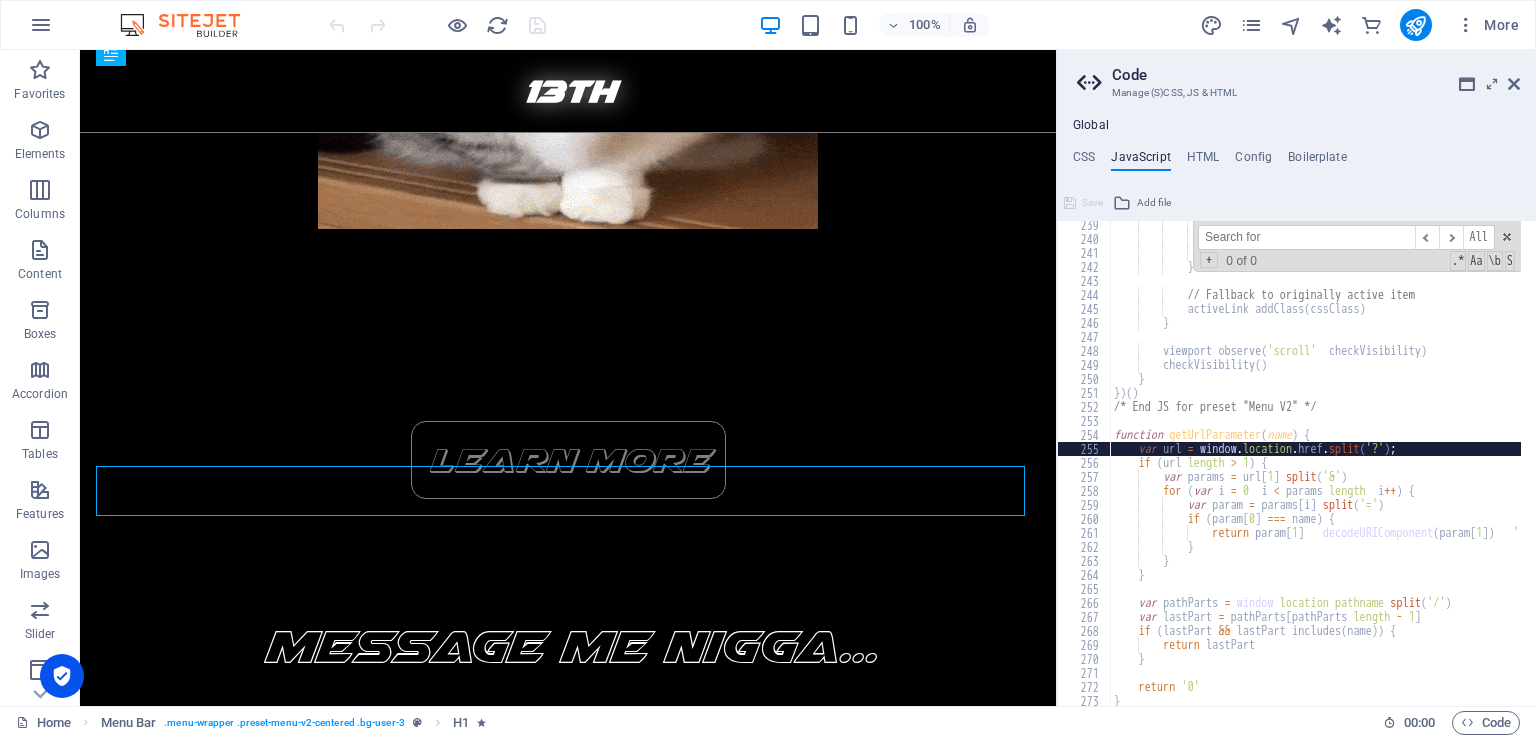 type on "var url = window.location.href.split('?');" 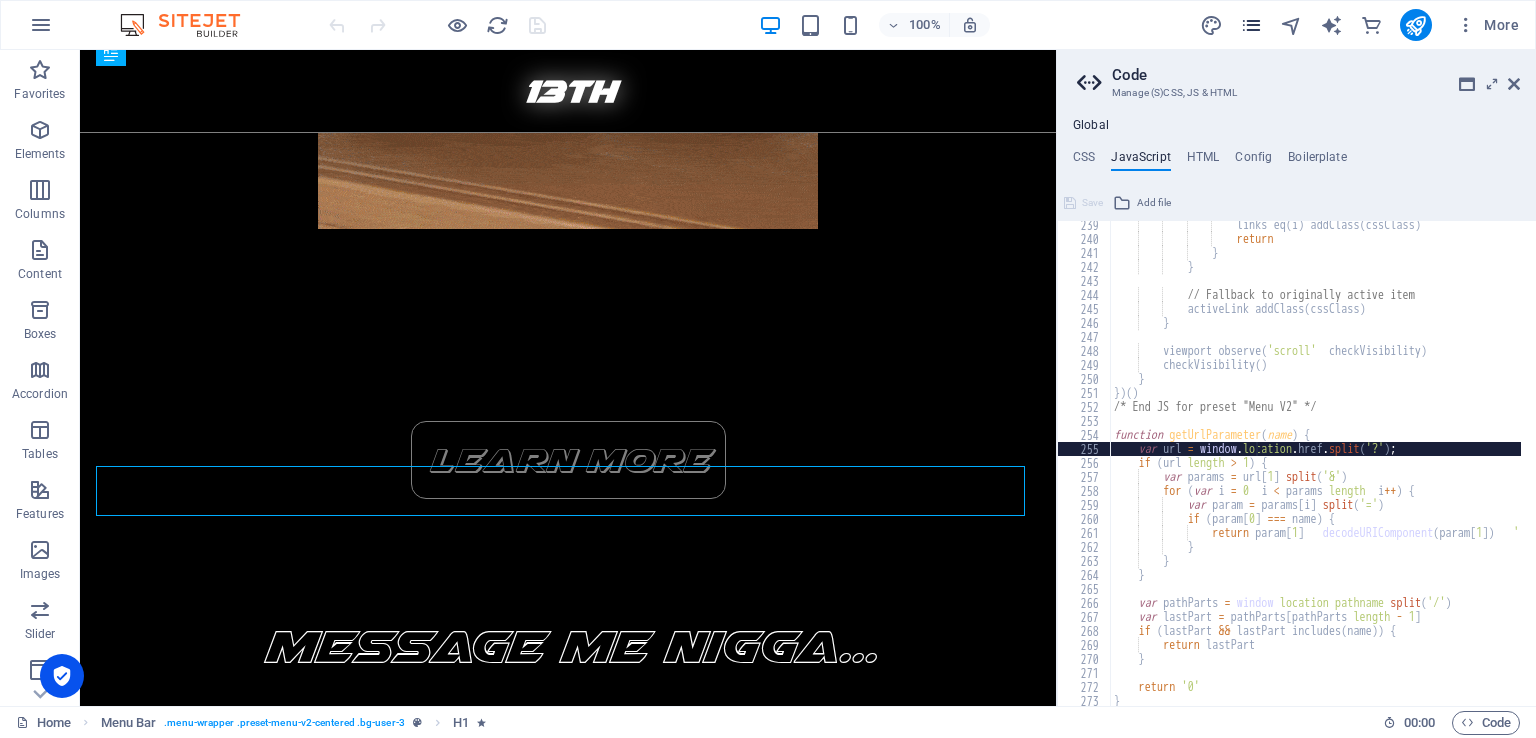 click at bounding box center [1251, 25] 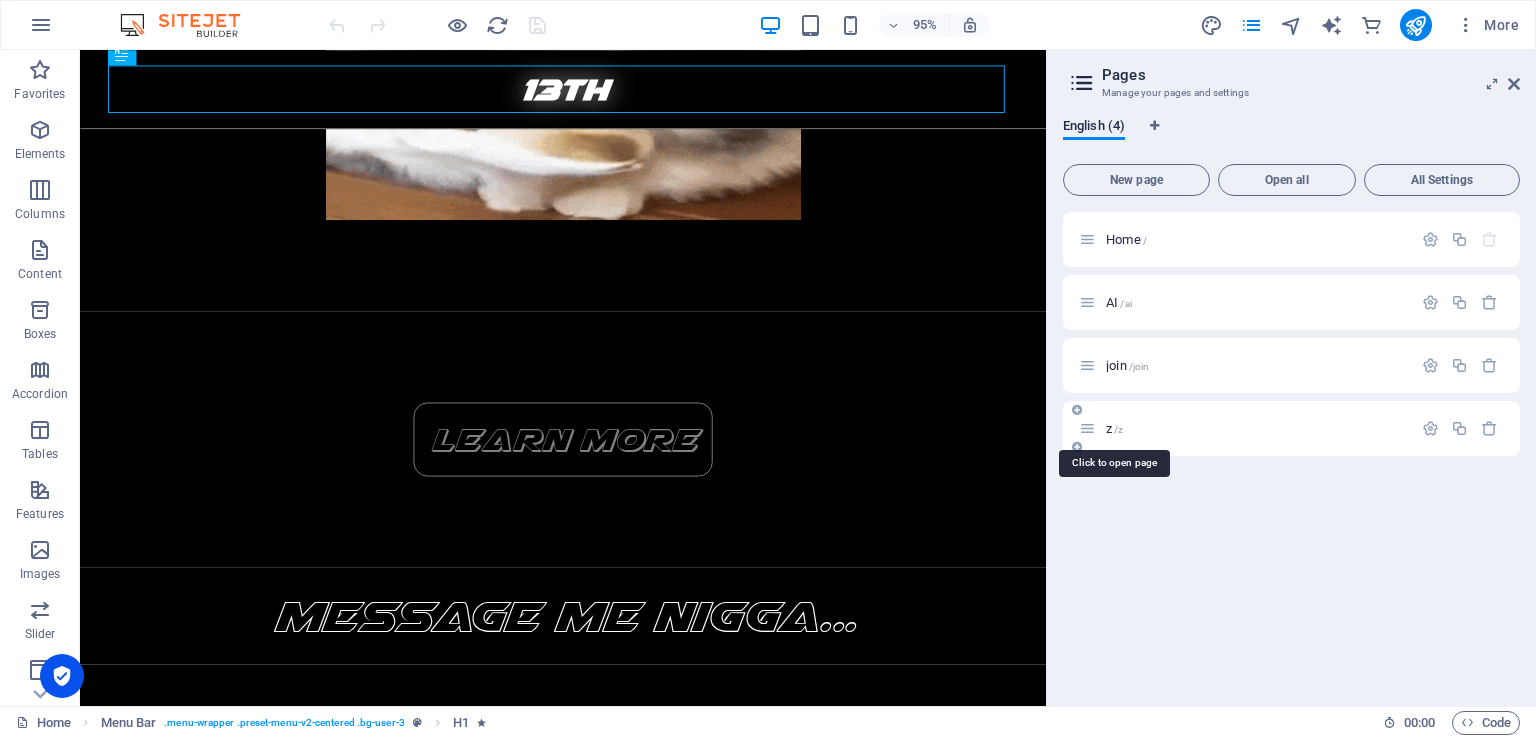click on "/z" at bounding box center (1118, 429) 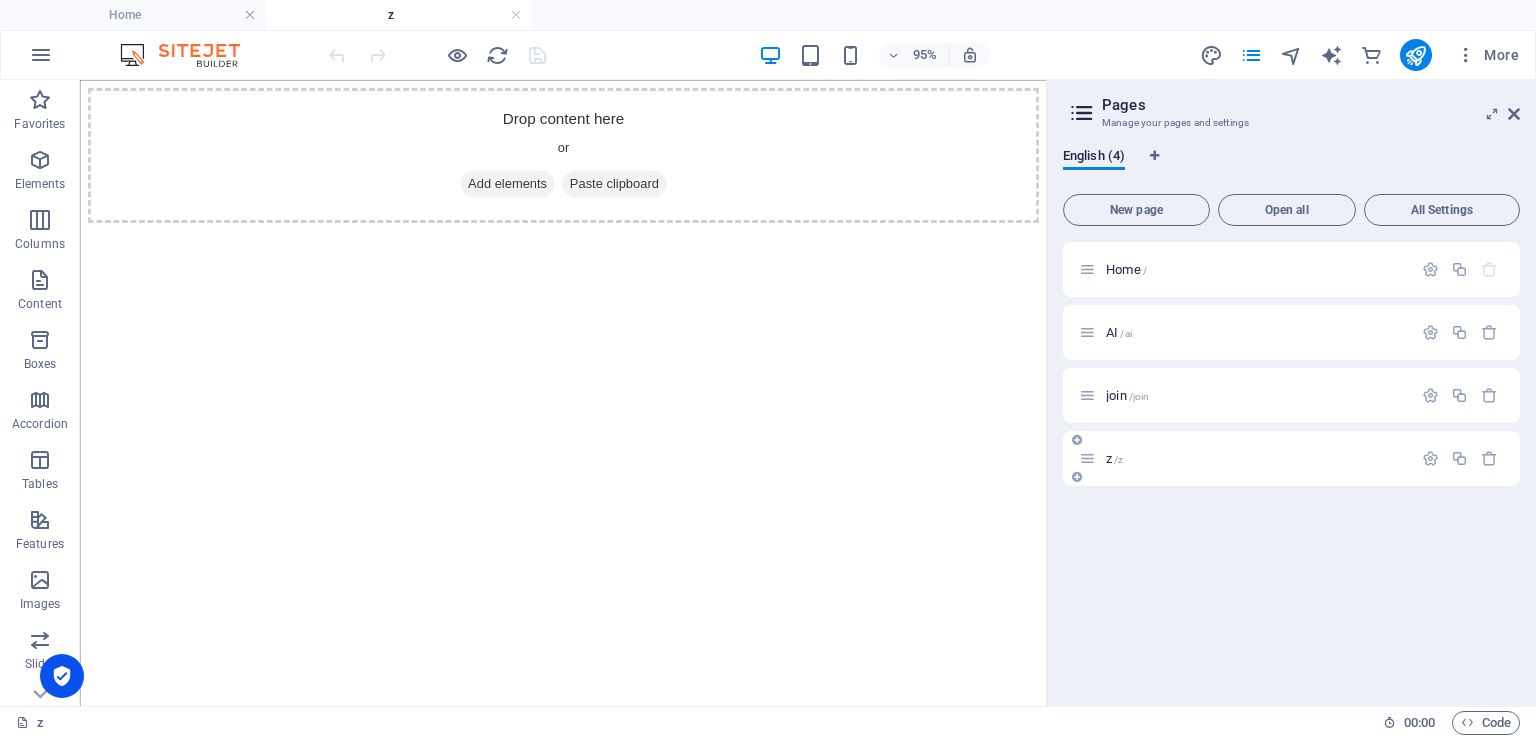 scroll, scrollTop: 0, scrollLeft: 0, axis: both 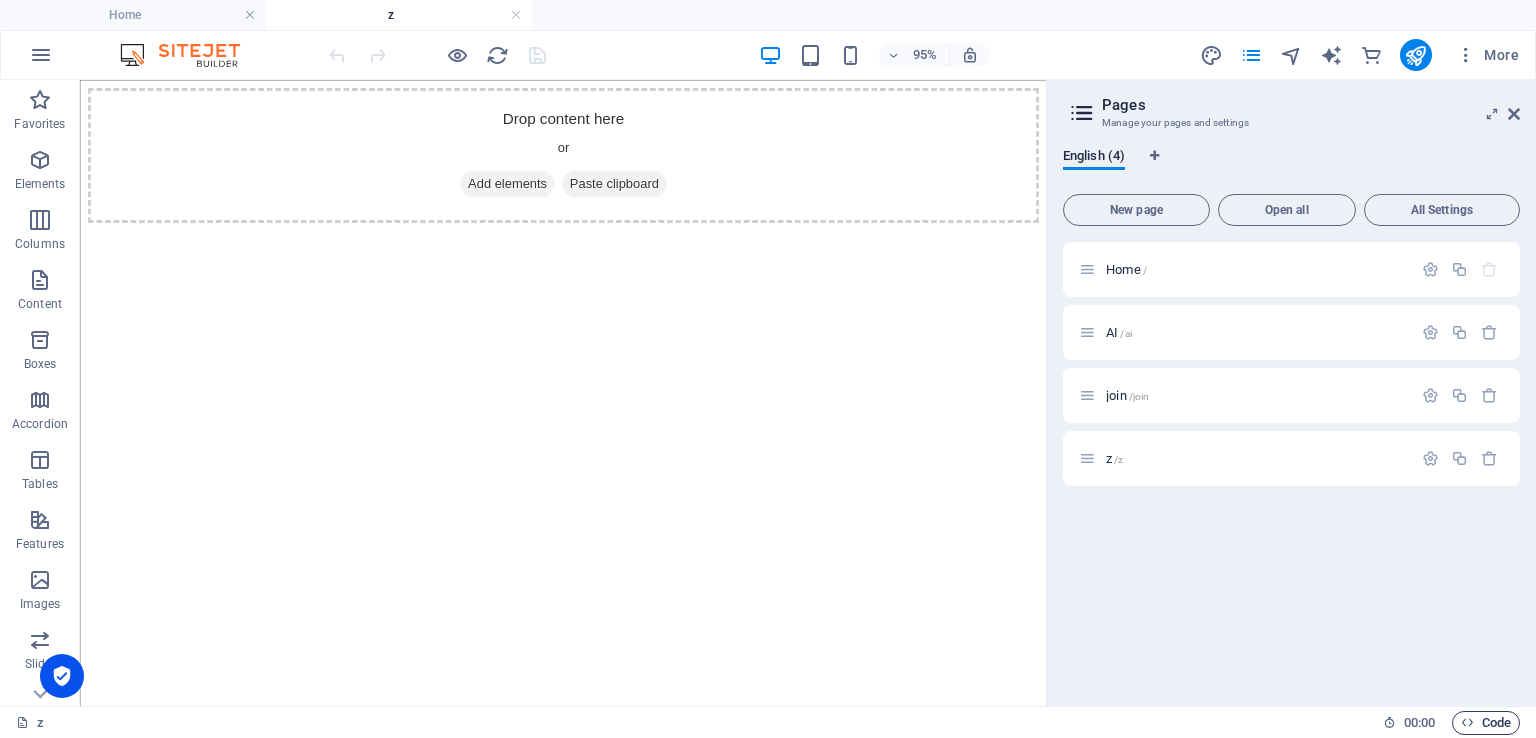 click on "Code" at bounding box center (1486, 723) 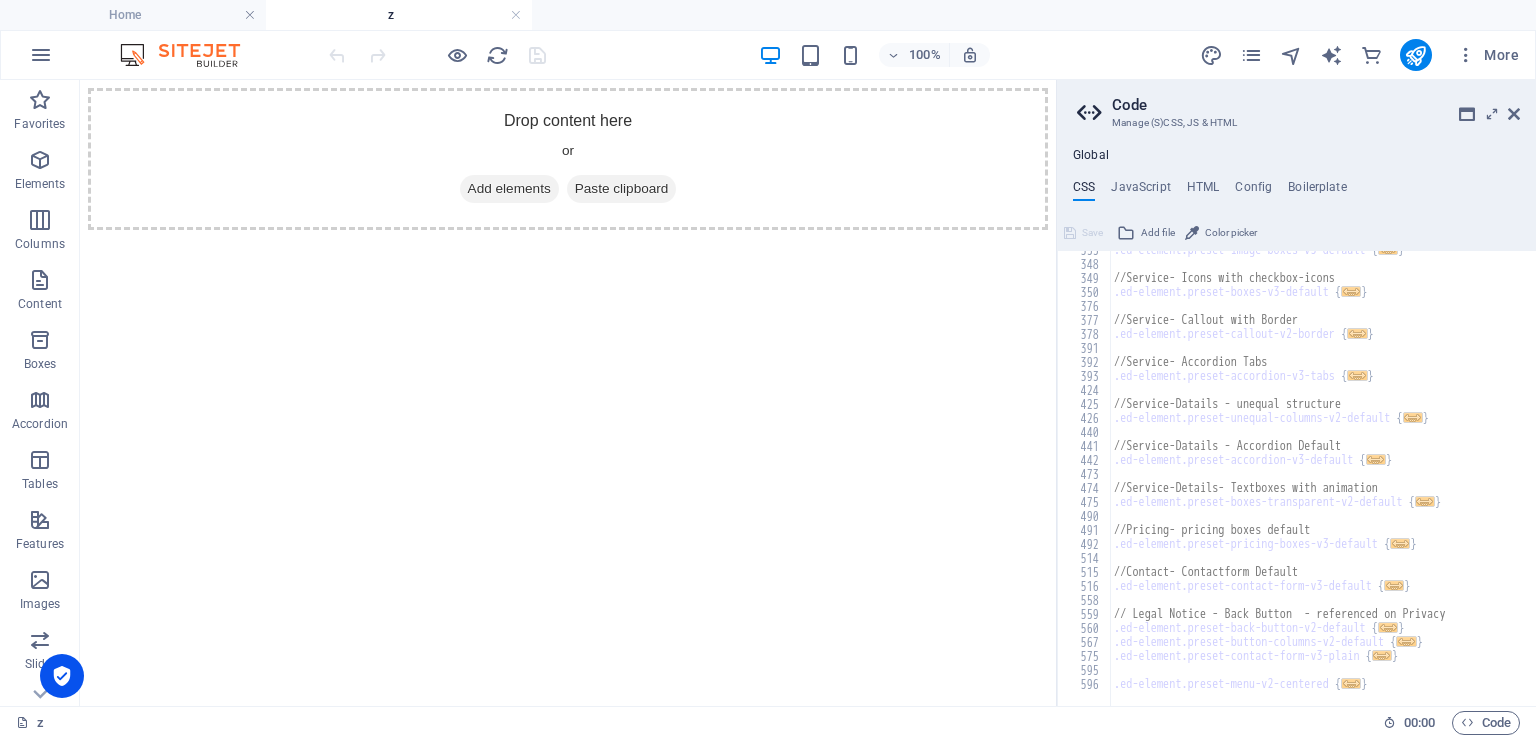 scroll, scrollTop: 596, scrollLeft: 0, axis: vertical 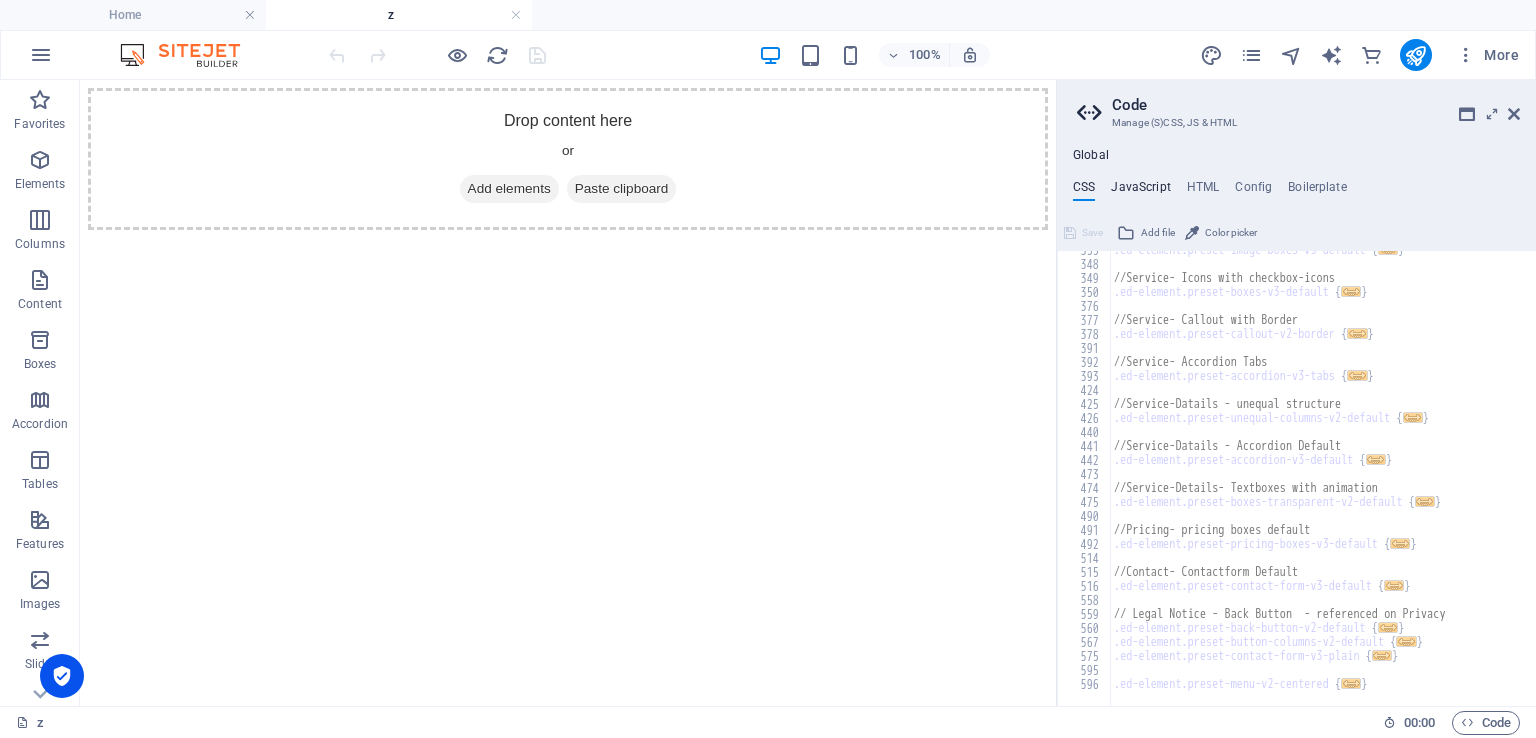 click on "JavaScript" at bounding box center [1140, 191] 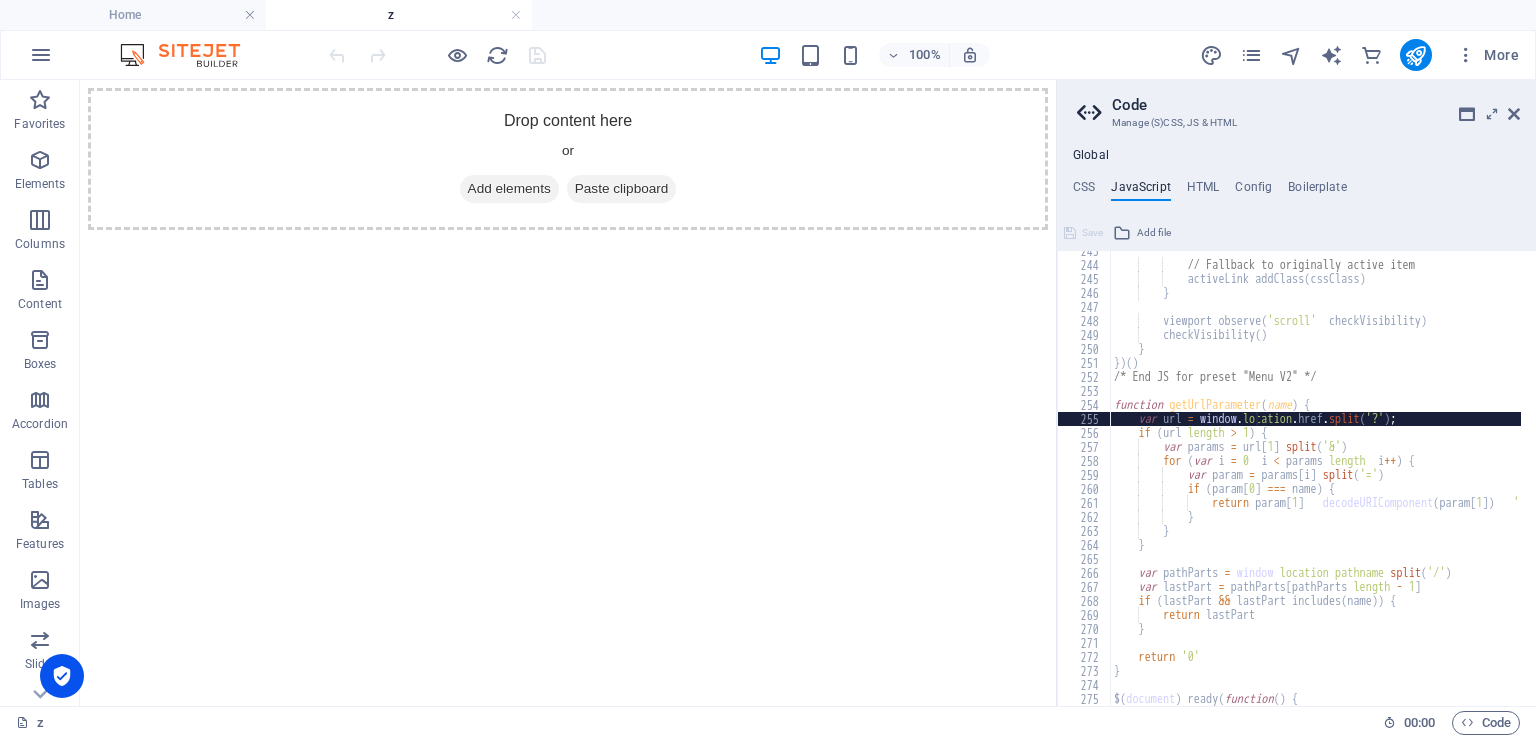 scroll, scrollTop: 3395, scrollLeft: 0, axis: vertical 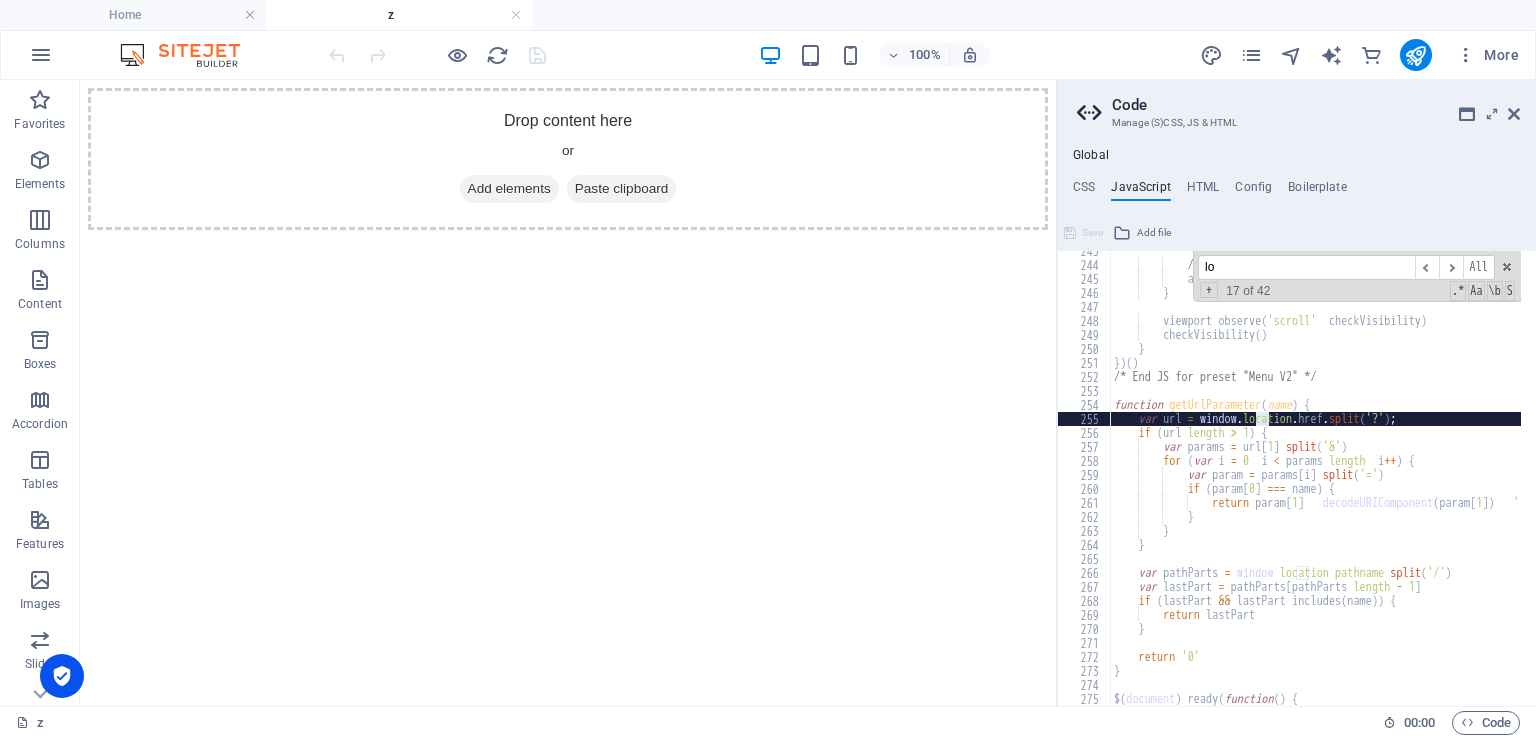 type on "log" 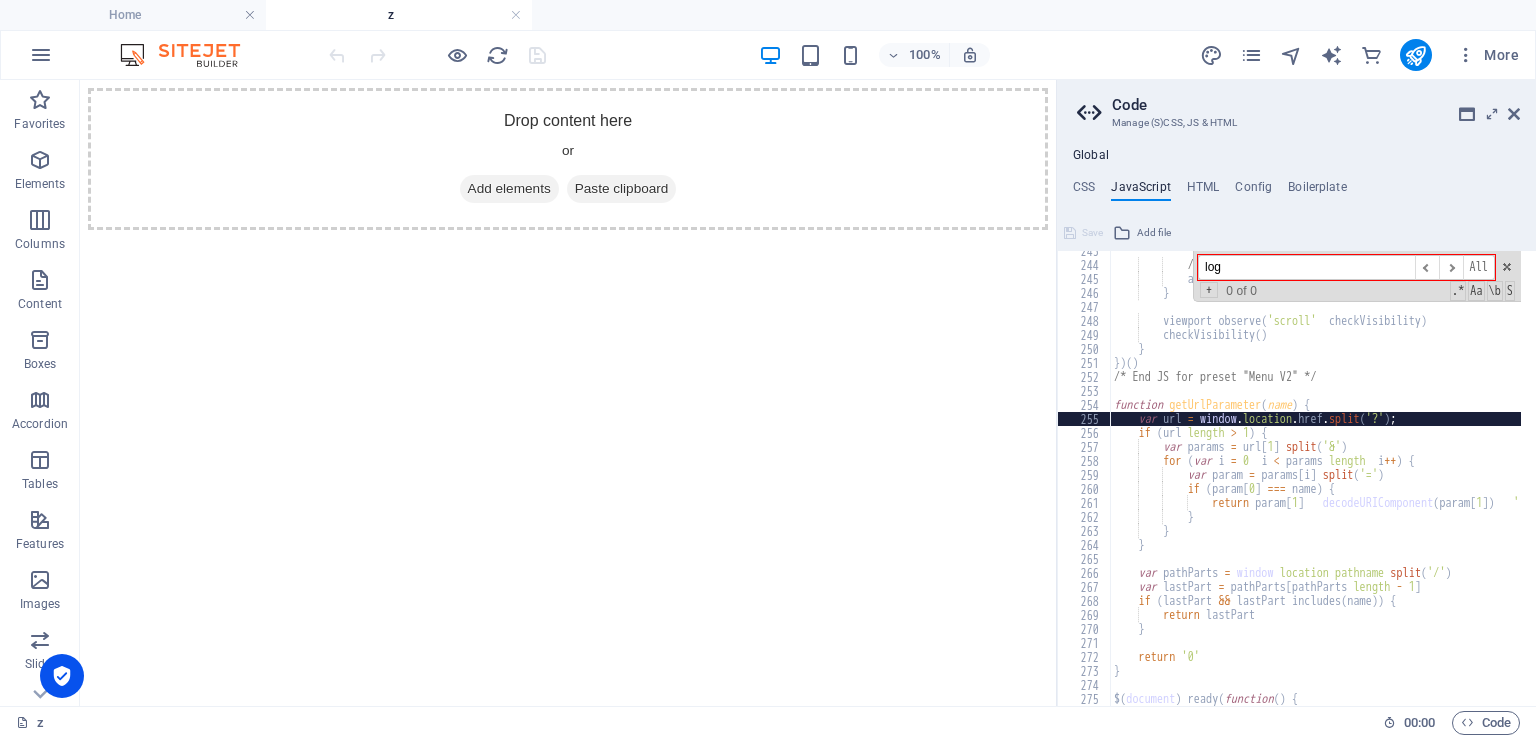 type on "var url = window.location.href.split('?');" 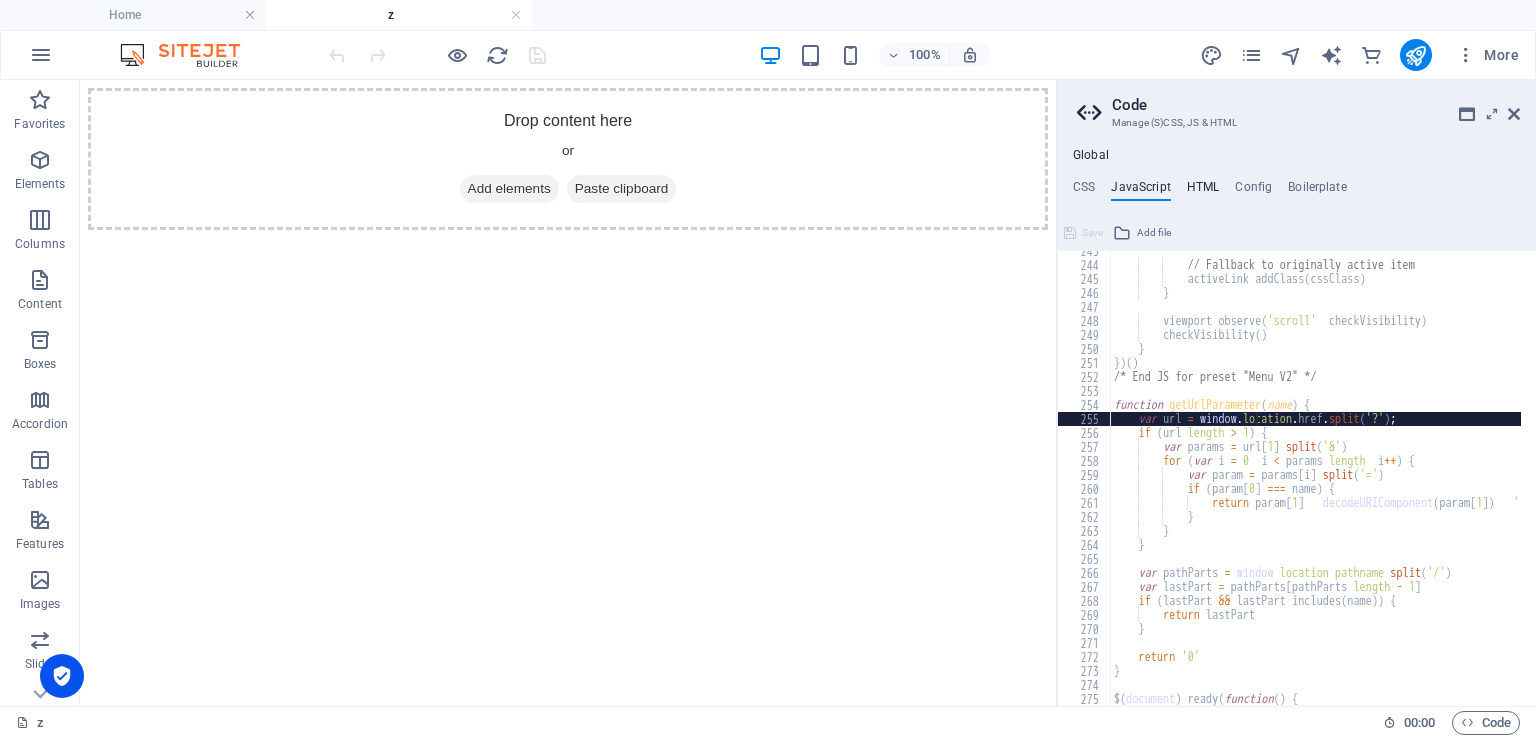 click on "HTML" at bounding box center [1203, 191] 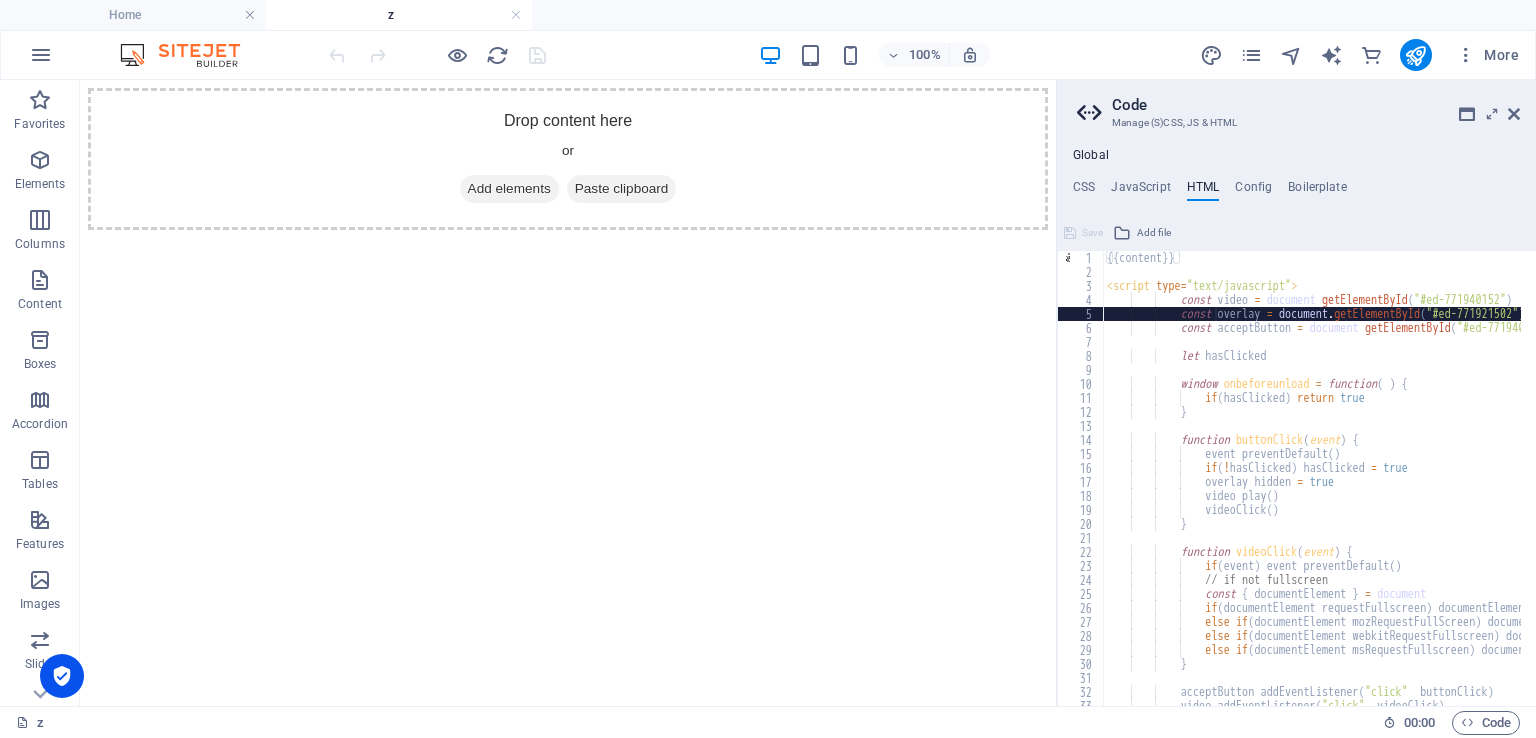 click on "{{content}} < script   type = "text/javascript" >                const   video   =   document . getElementById ( "#ed-771940152" ) ;                const   overlay   =   document . getElementById ( "#ed-771921502" ) ;                const   acceptButton   =   document . getElementById ( "#ed-771940149" ) ;                let   hasClicked ;                window . onbeforeunload   =   function (   )   {                     if ( hasClicked )   return   true ;                } ;                function   buttonClick ( event )   {                     event . preventDefault ( ) ;                     if ( ! hasClicked )   hasClicked   =   true ;                     overlay . hidden   =   true ;                     video . play ( ) ;                     videoClick ( ) ;                }                function   videoClick ( event )   {                     if ( event )   event . preventDefault ( ) ;                     // if not fullscreen                     const   {   documentElement   }   =   document ;      if" at bounding box center [1467, 485] 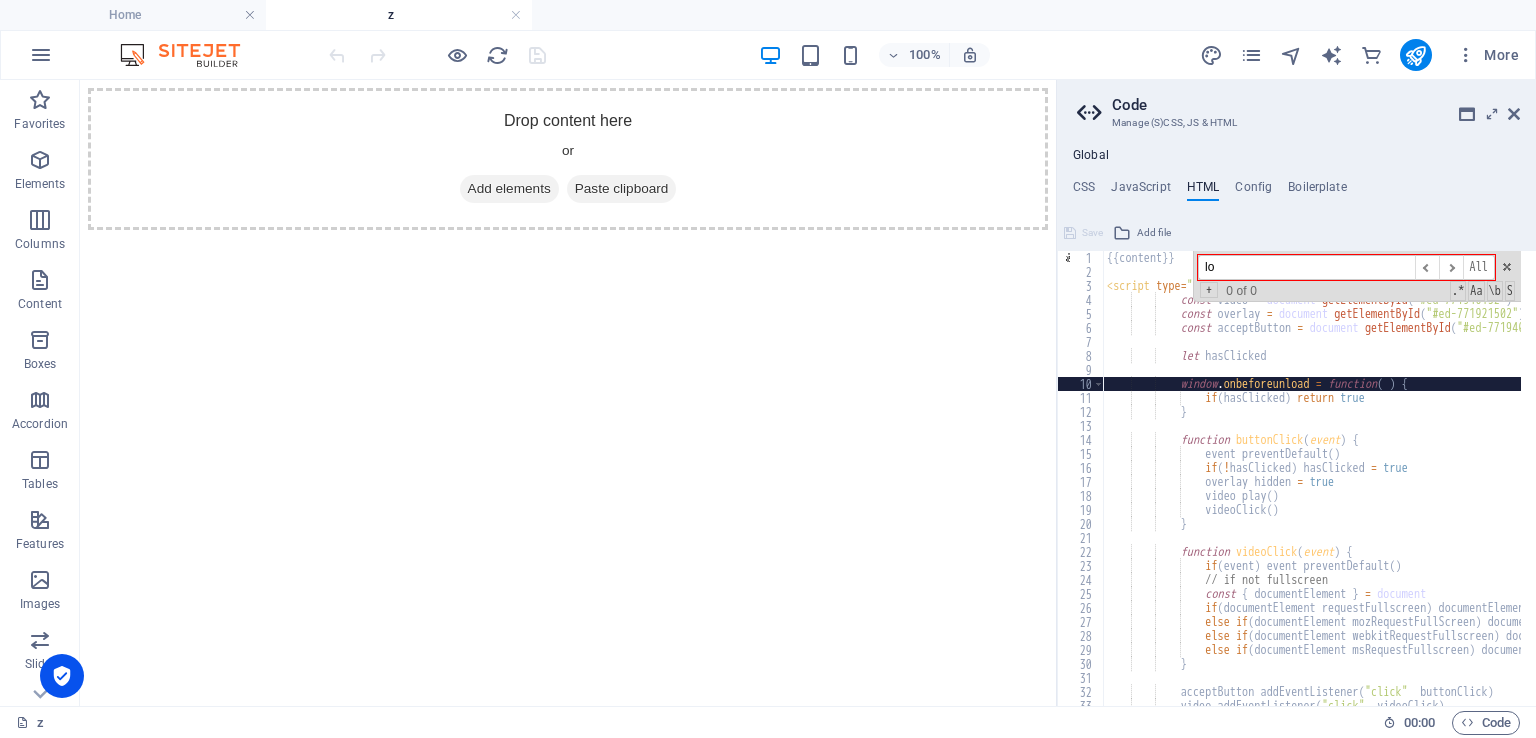 type on "l" 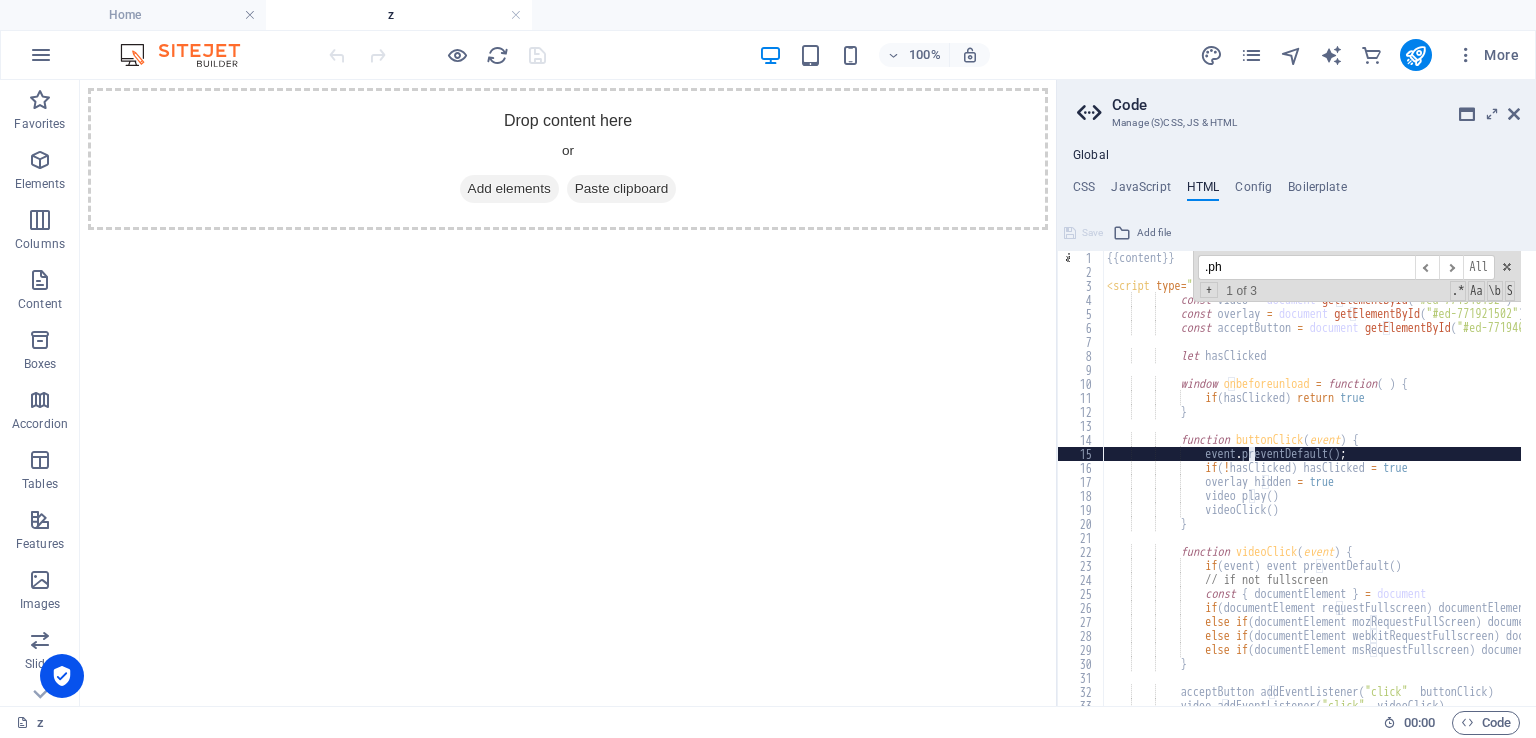 type on ".php" 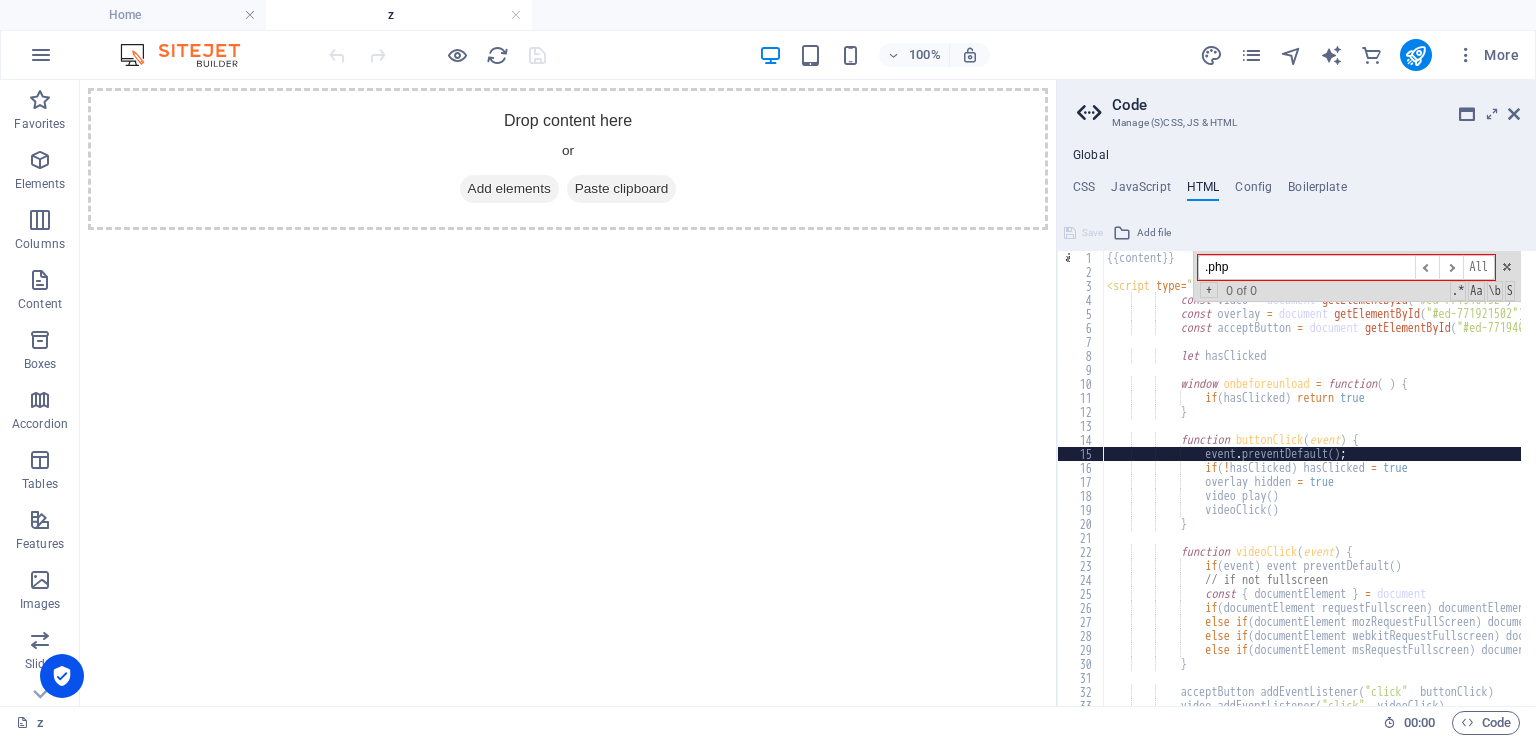 type on "event.preventDefault();" 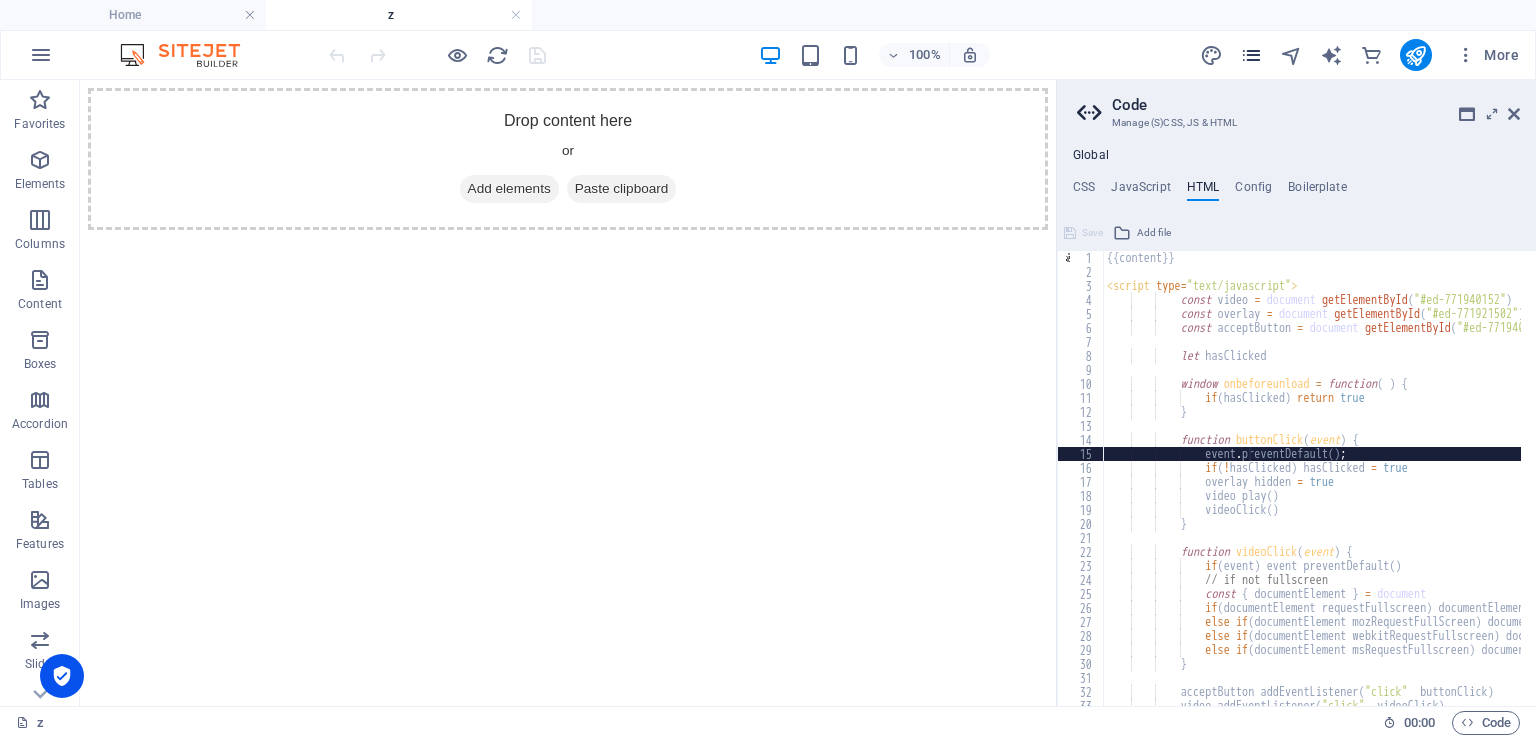 click at bounding box center [1252, 55] 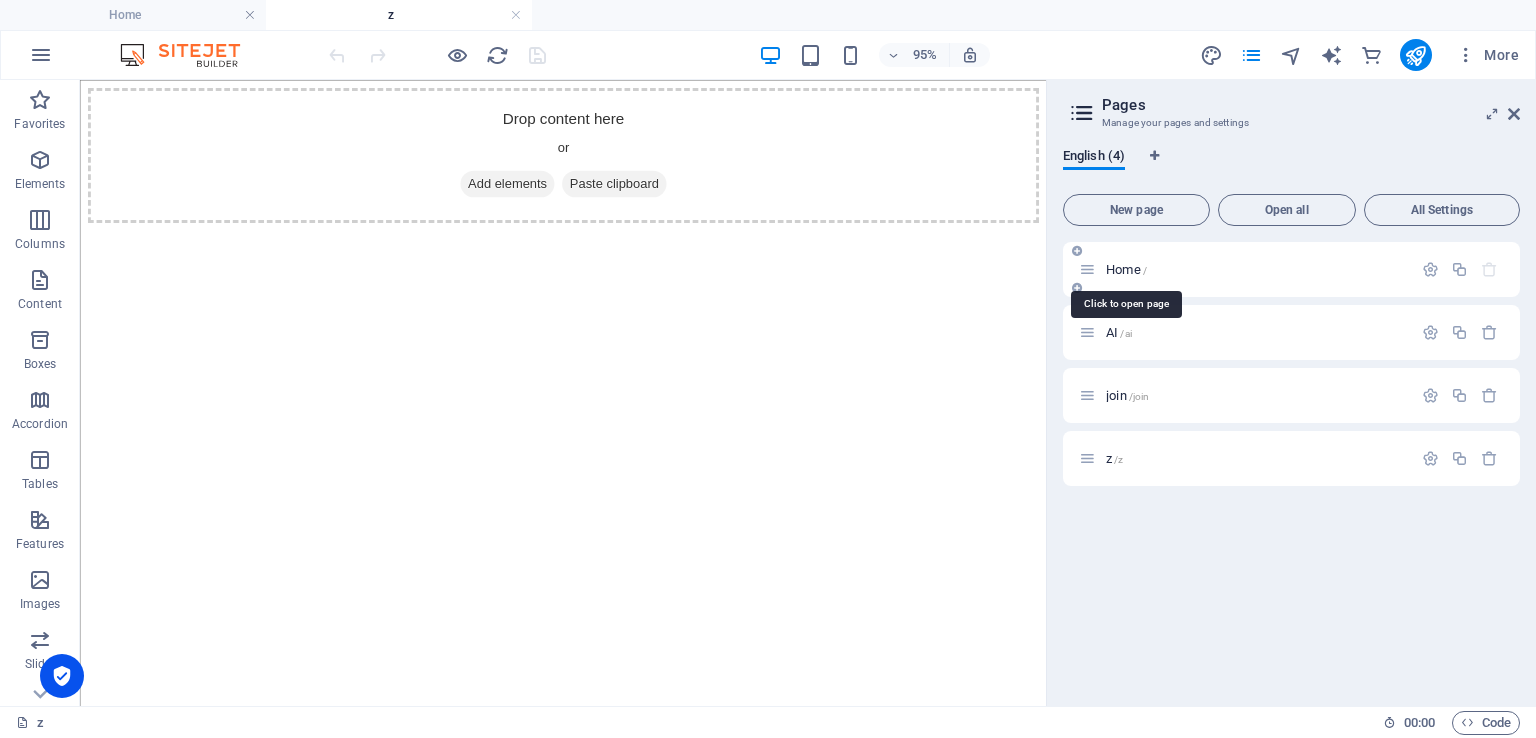 click on "Home /" at bounding box center [1126, 269] 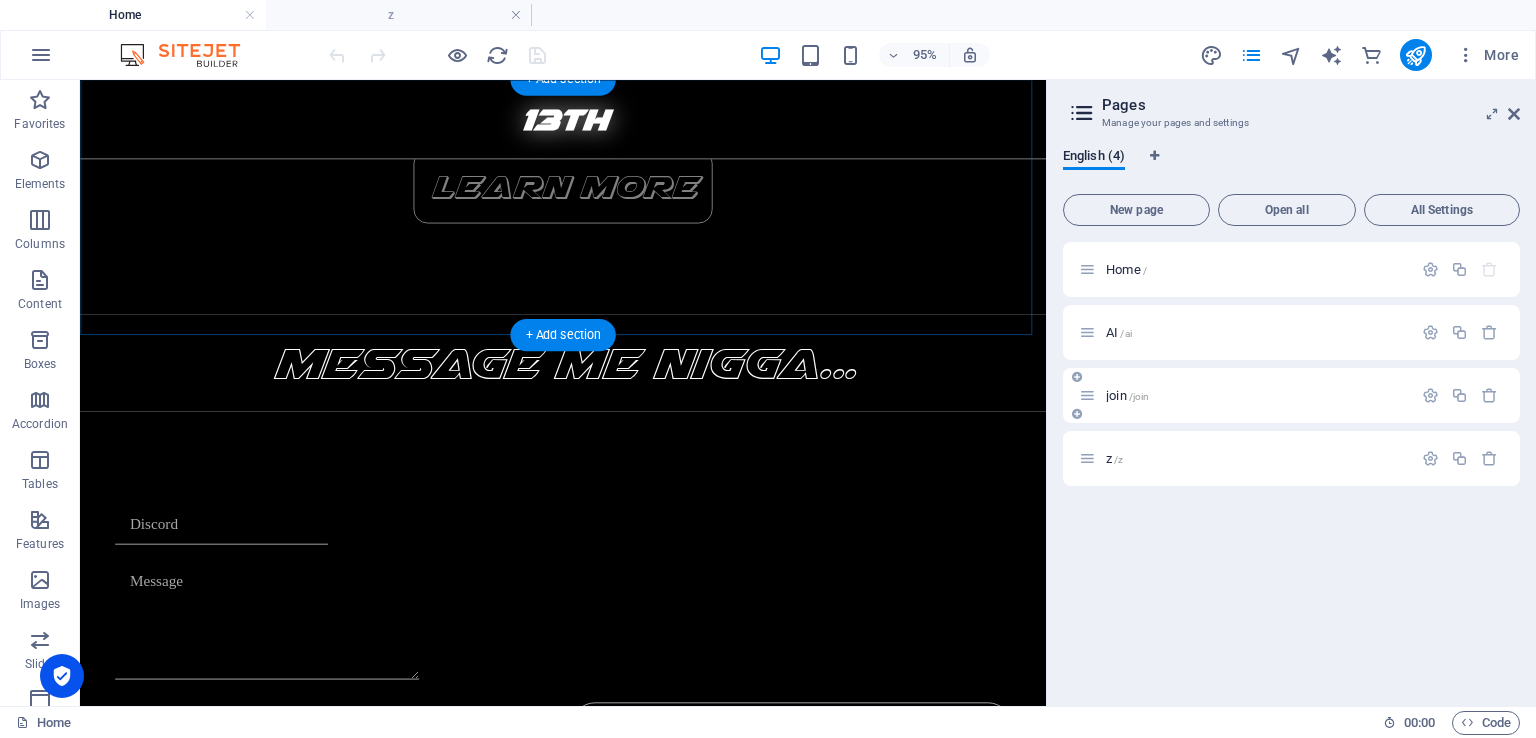 scroll, scrollTop: 800, scrollLeft: 0, axis: vertical 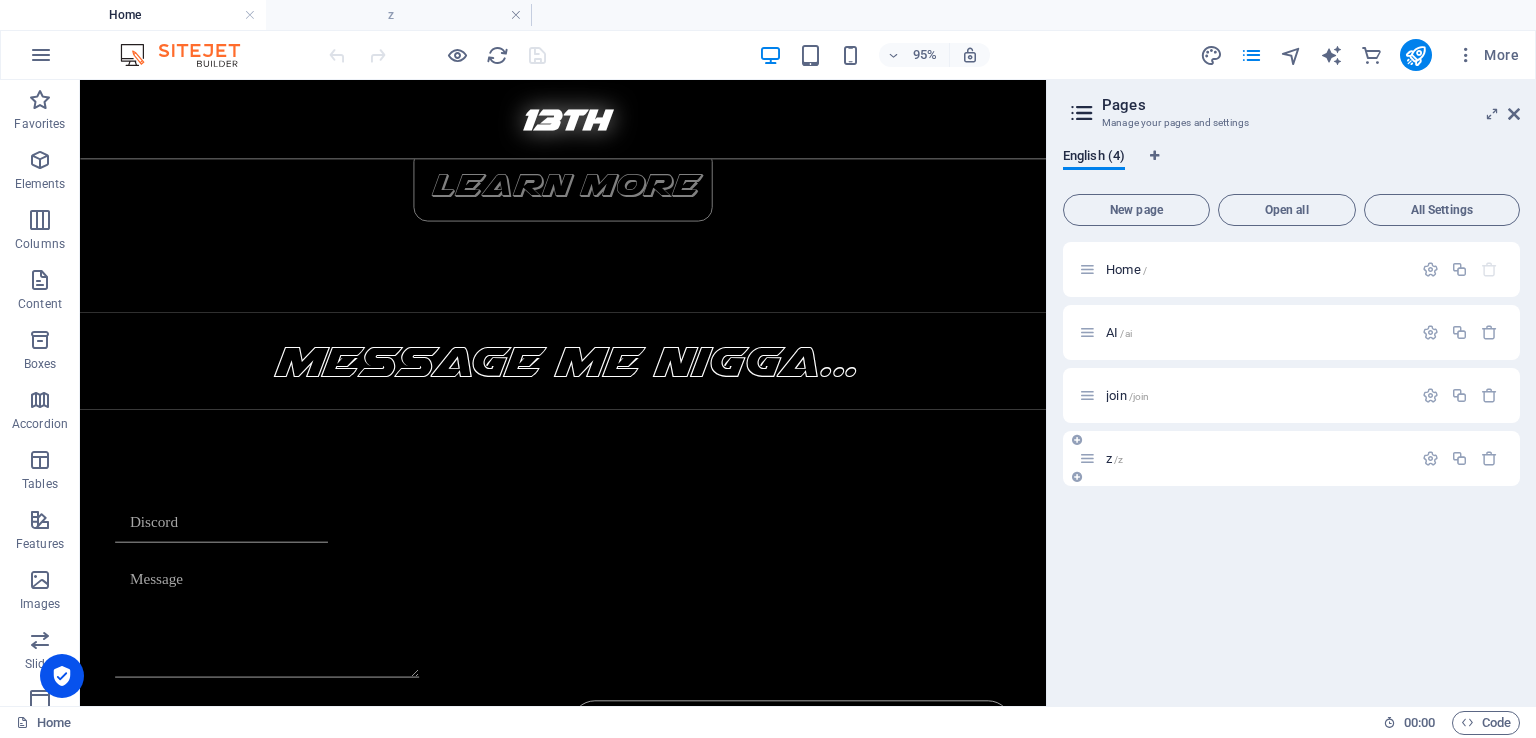 click on "/z" at bounding box center [1118, 459] 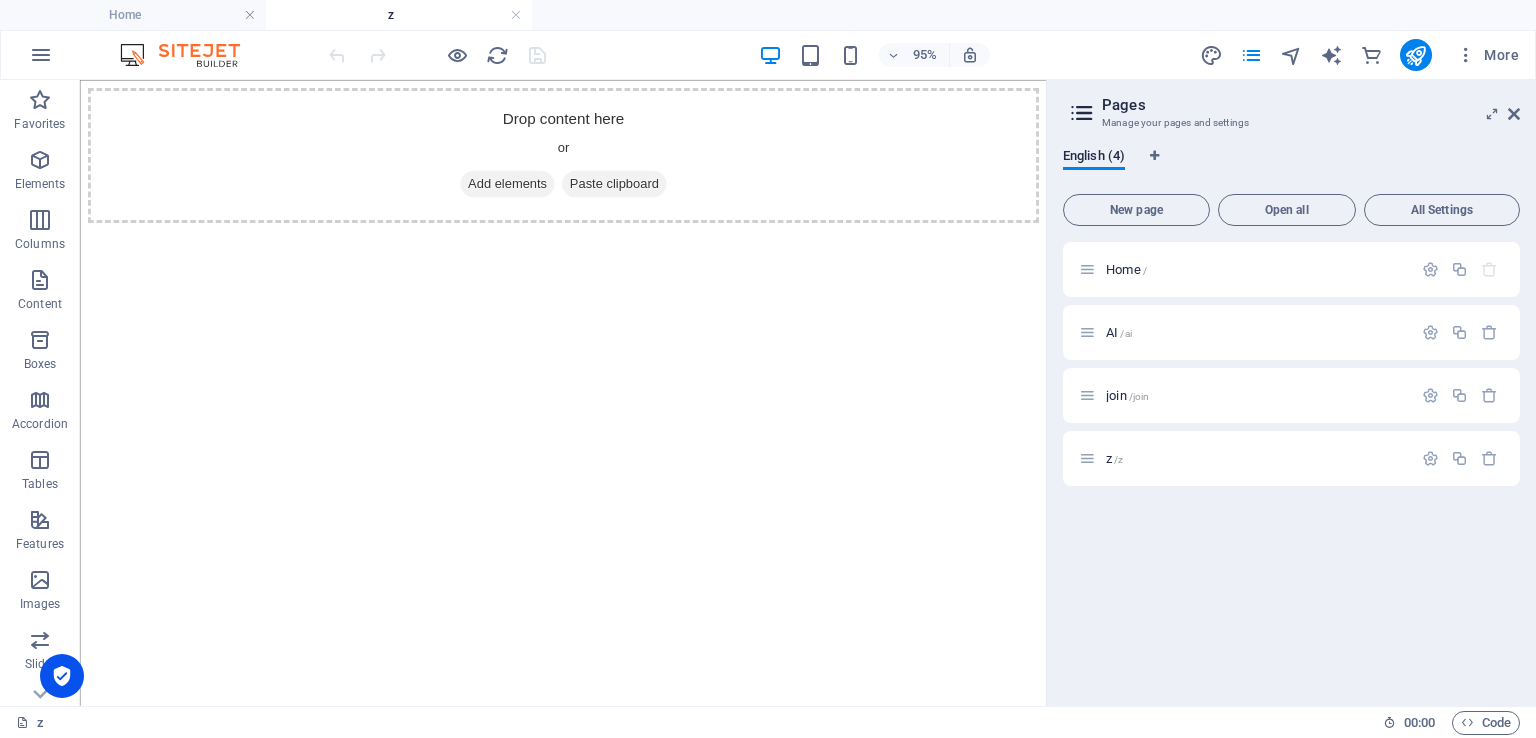 scroll, scrollTop: 0, scrollLeft: 0, axis: both 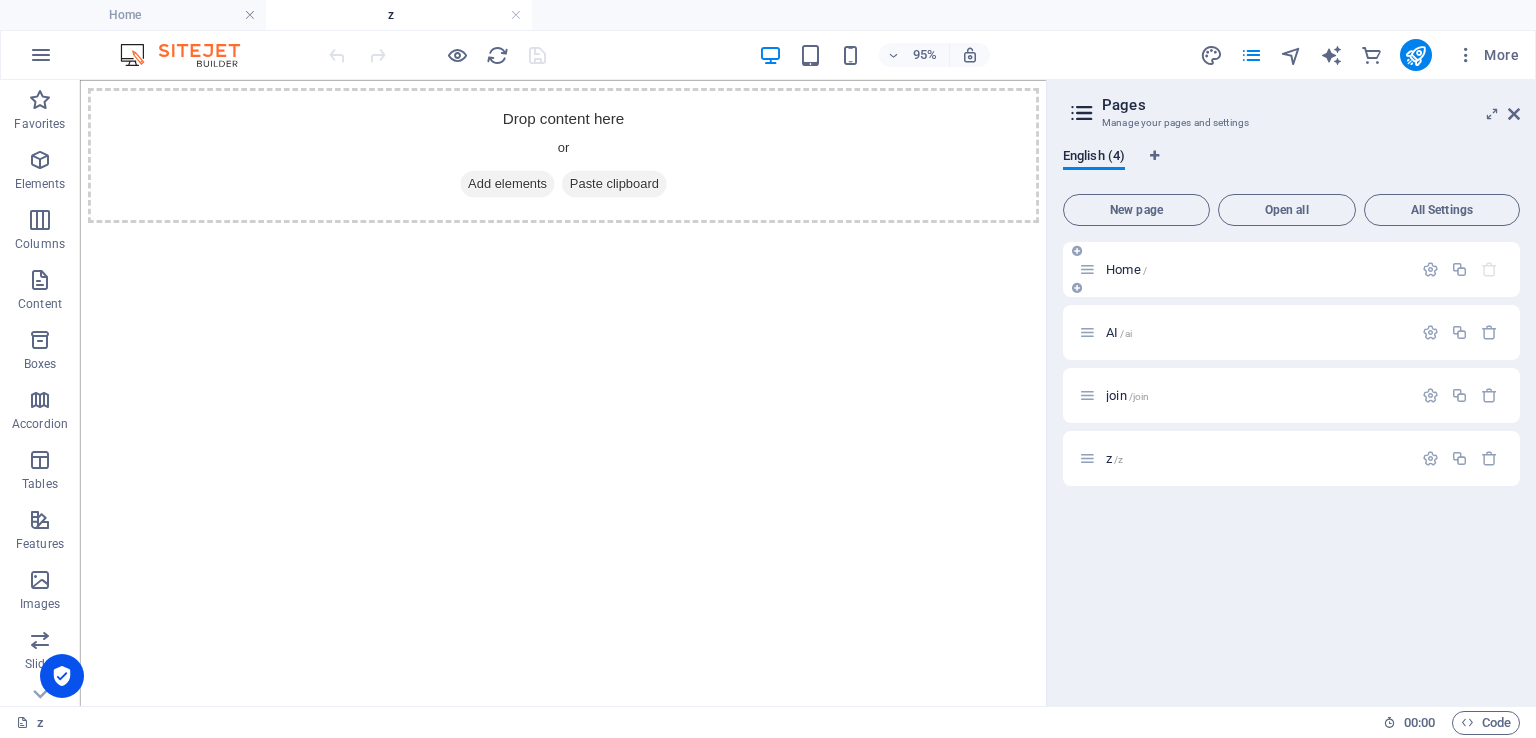 click on "Home /" at bounding box center [1126, 269] 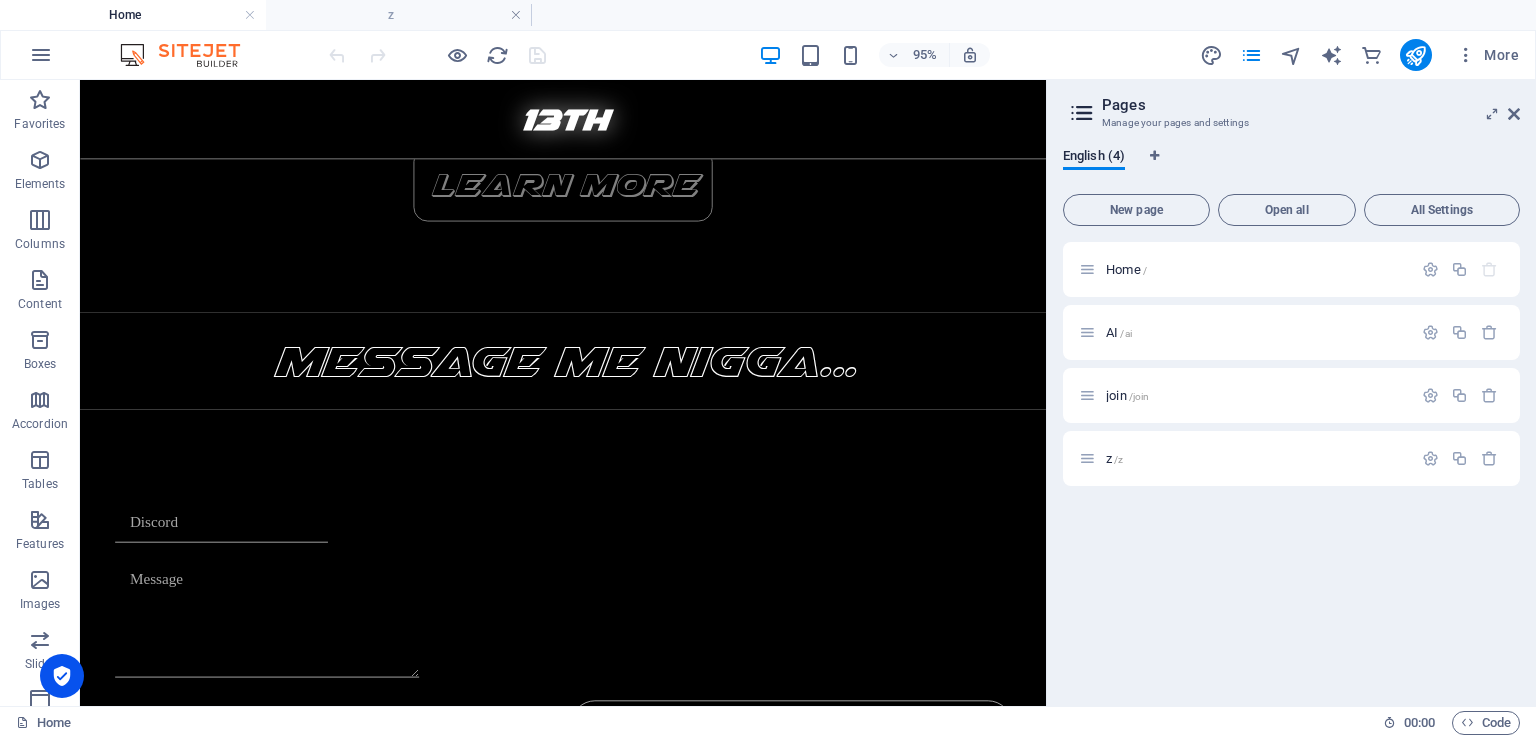 click on "Pages Manage your pages and settings English (4) New page Open all All Settings Home / AI /ai join /join z /z" at bounding box center (1291, 393) 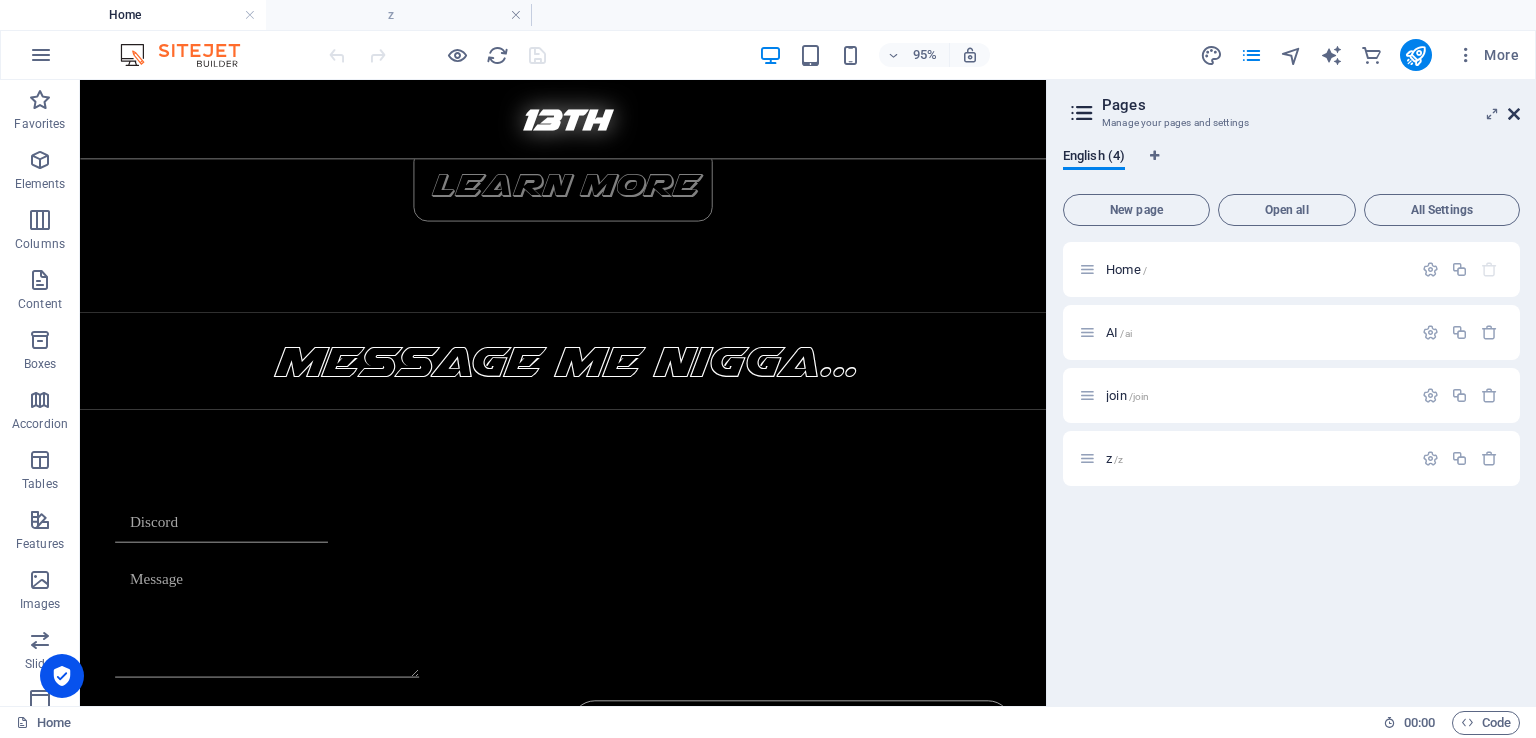 click at bounding box center [1514, 114] 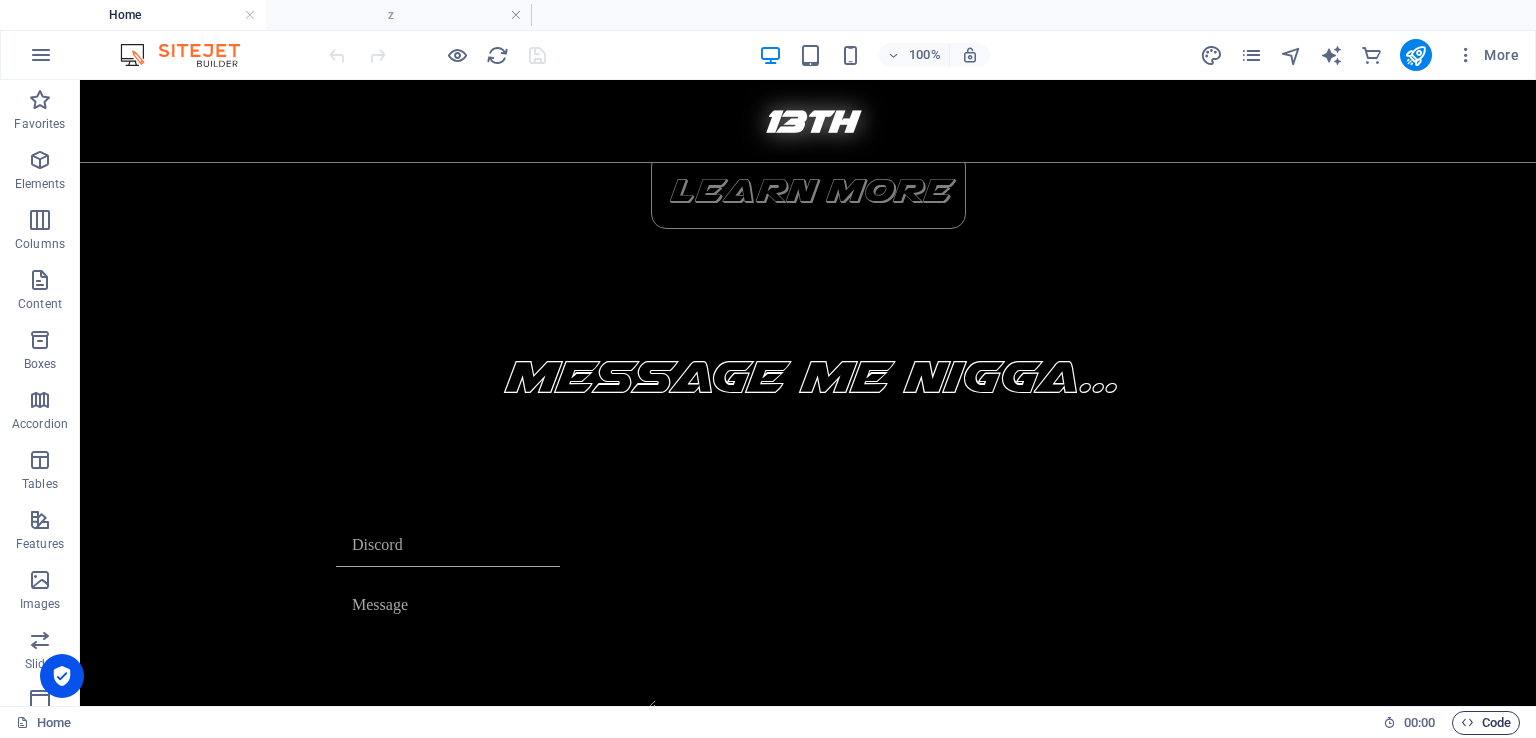 click at bounding box center [1467, 722] 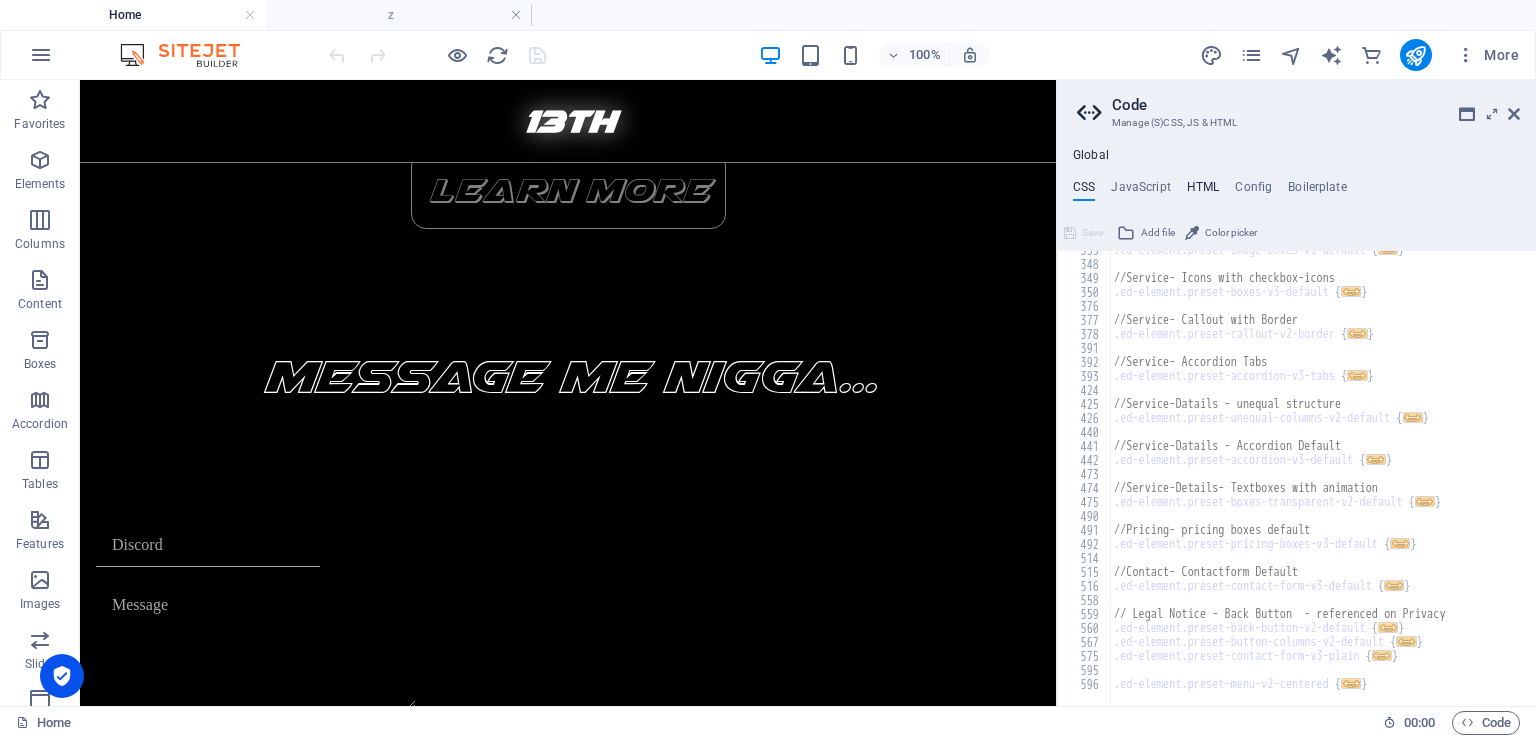 click on "HTML" at bounding box center [1203, 191] 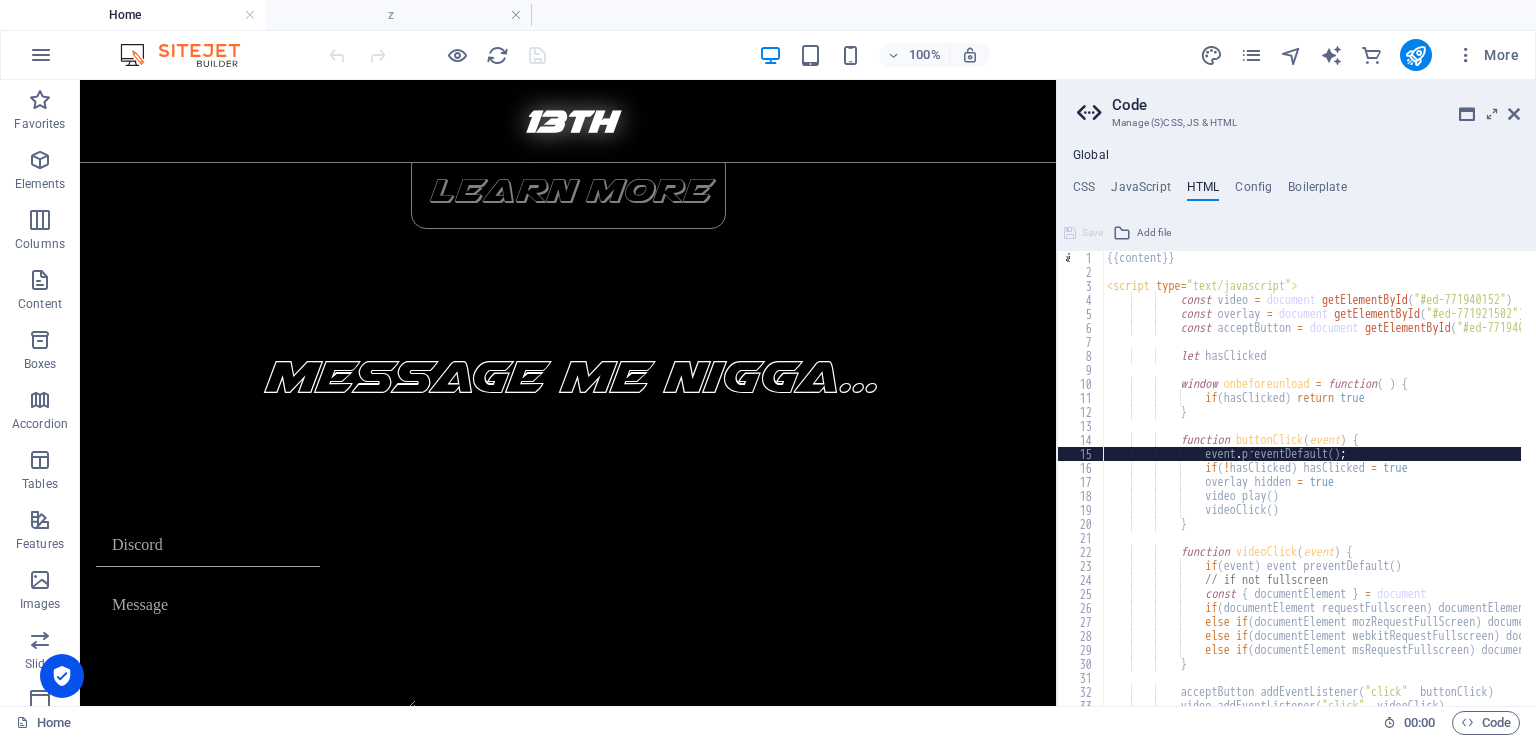 click on "{{content}} < script   type = "text/javascript" >                const   video   =   document . getElementById ( "#ed-771940152" ) ;                const   overlay   =   document . getElementById ( "#ed-771921502" ) ;                const   acceptButton   =   document . getElementById ( "#ed-771940149" ) ;                let   hasClicked ;                window . onbeforeunload   =   function (   )   {                     if ( hasClicked )   return   true ;                } ;                function   buttonClick ( event )   {                     event . preventDefault ( ) ;                     if ( ! hasClicked )   hasClicked   =   true ;                     overlay . hidden   =   true ;                     video . play ( ) ;                     videoClick ( ) ;                }                function   videoClick ( event )   {                     if ( event )   event . preventDefault ( ) ;                     // if not fullscreen                     const   {   documentElement   }   =   document ;      if" at bounding box center [1467, 485] 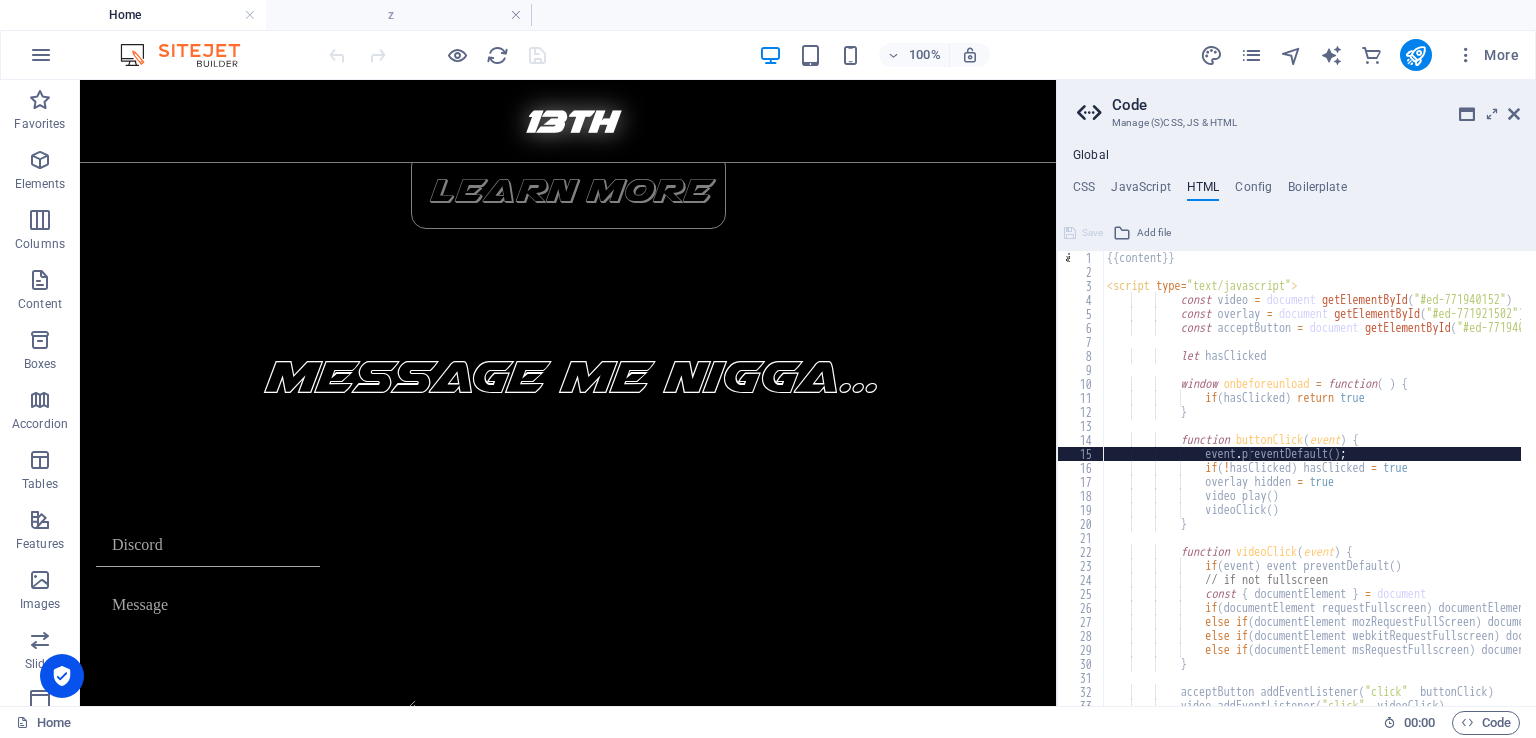 type 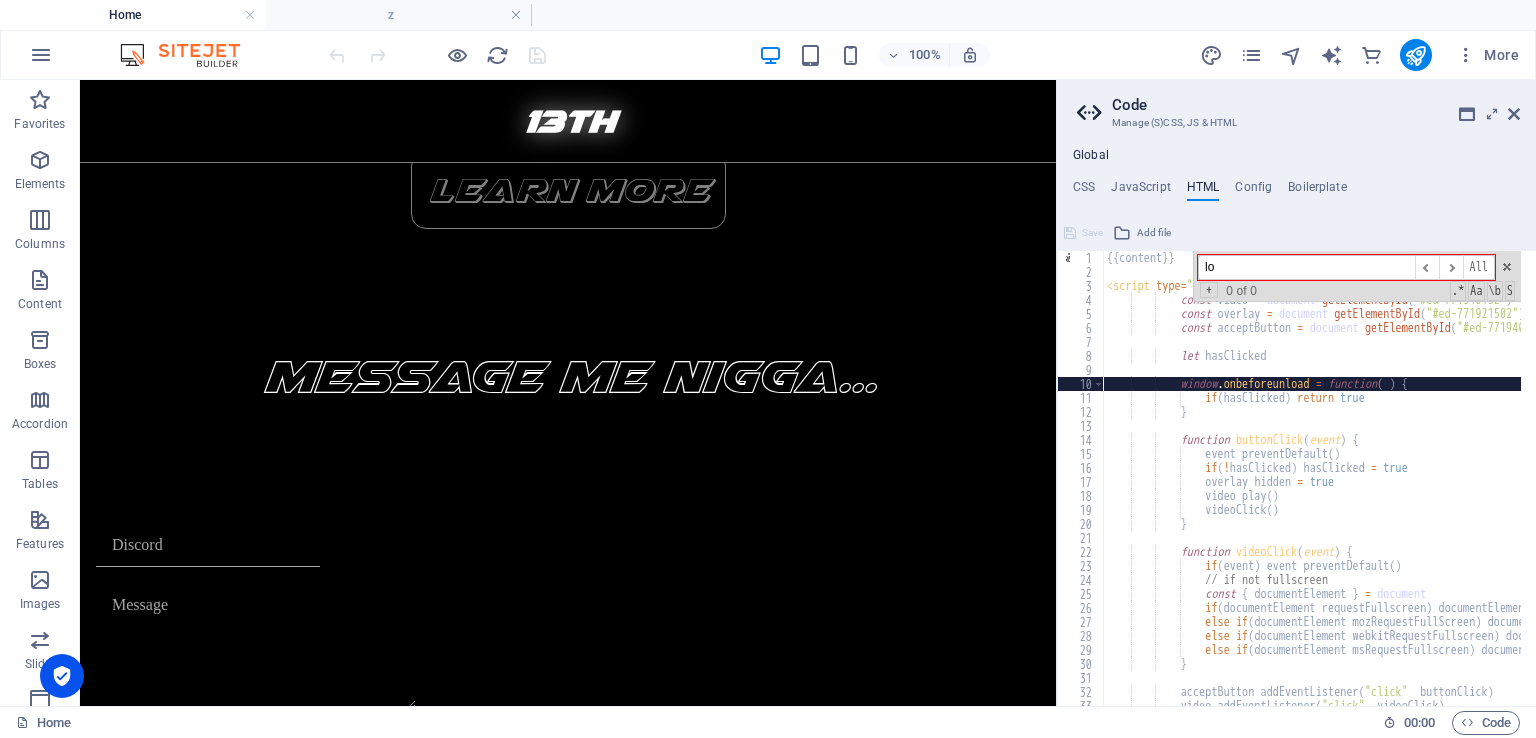 type on "l" 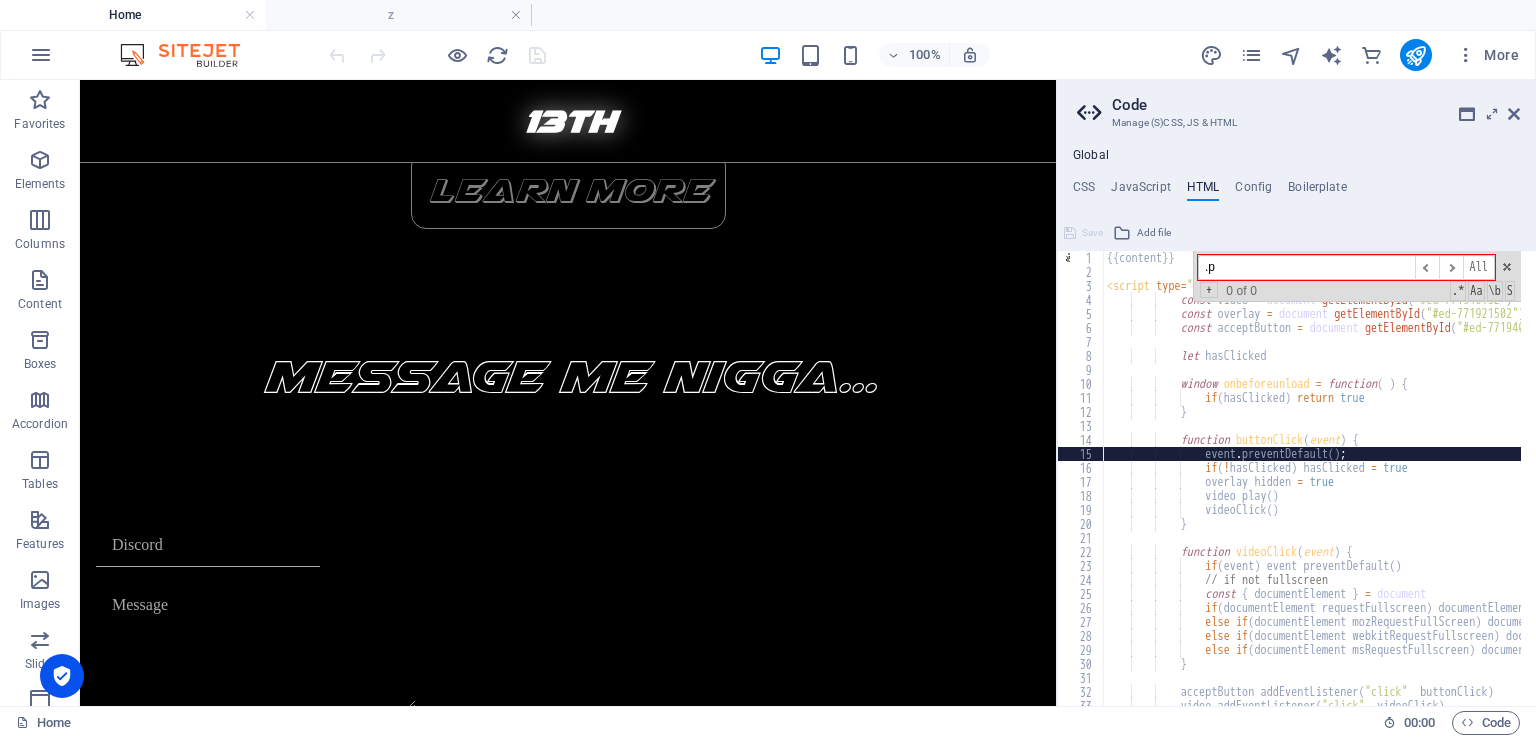 type on "." 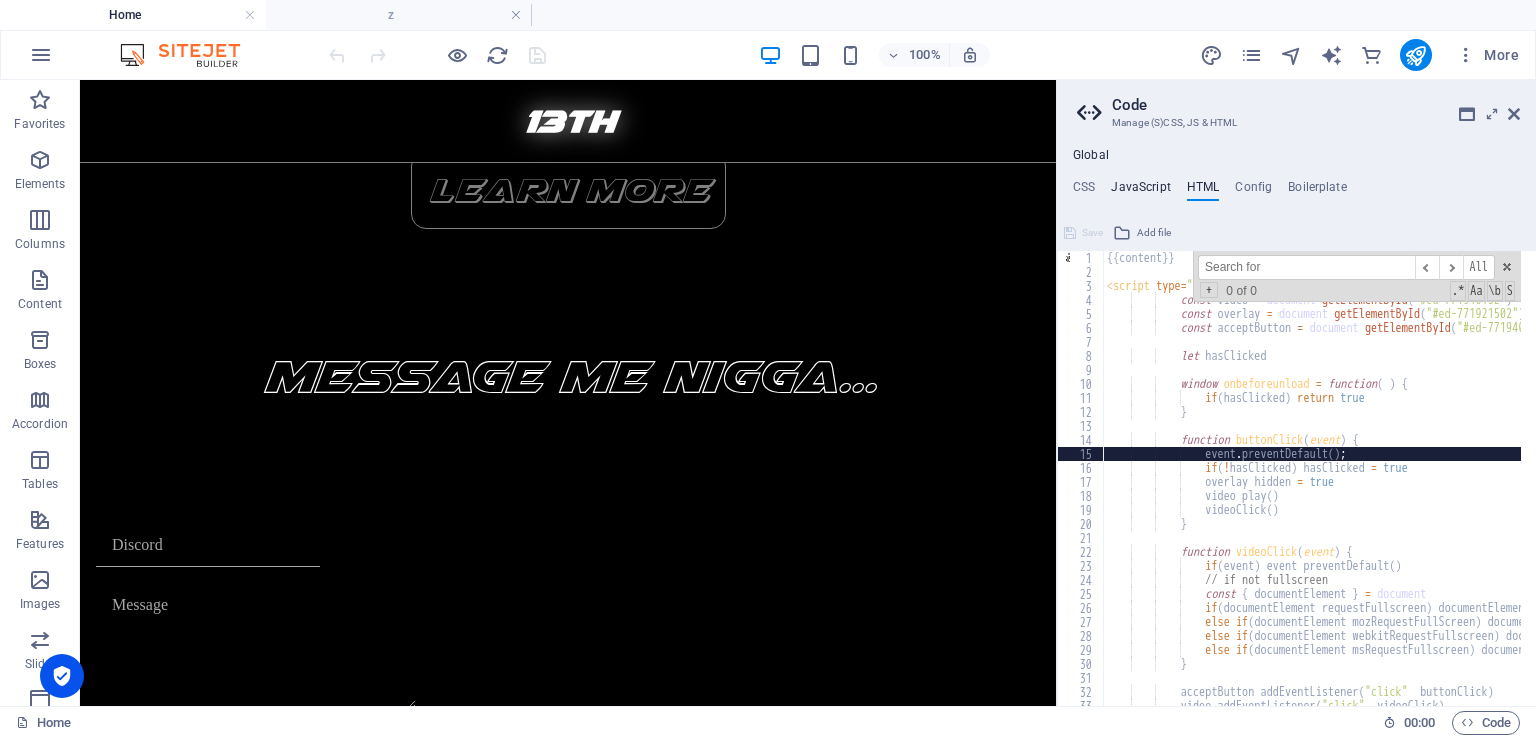 type 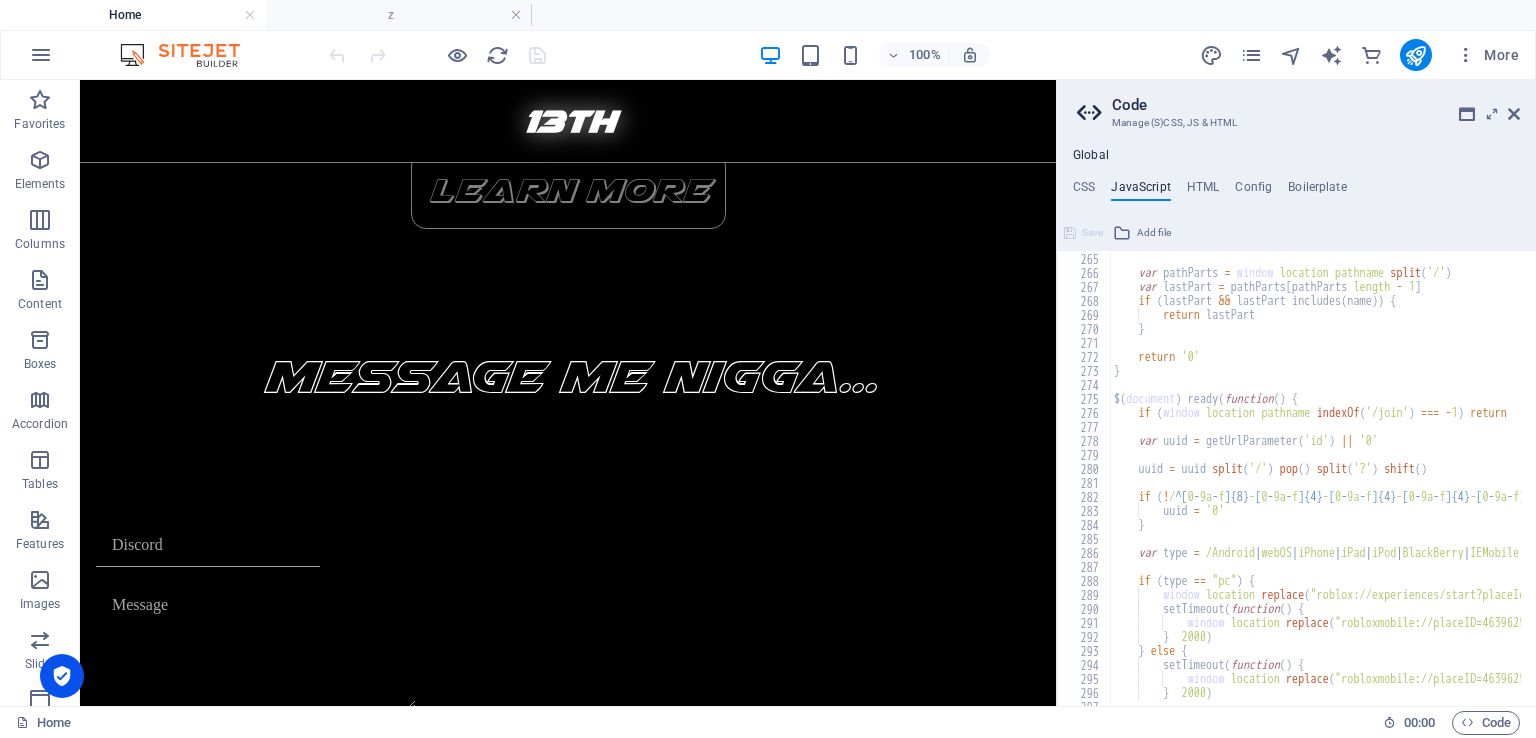 scroll, scrollTop: 3695, scrollLeft: 0, axis: vertical 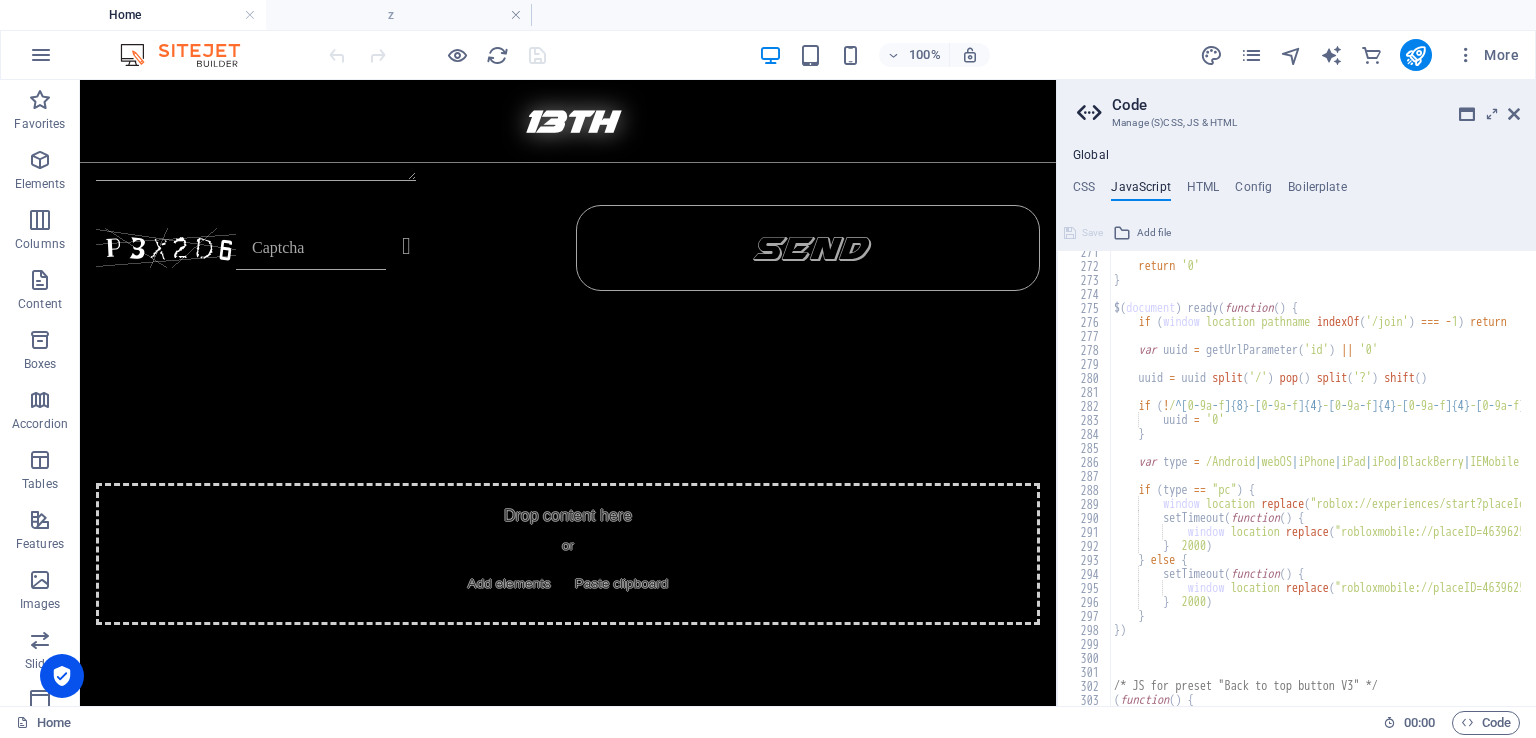 click on "return   '0' ; } $ ( document ) . ready ( function ( )   {      if   ( window . location . pathname . indexOf ( '/join' )   ===   - 1 )   return ;           var   uuid   =   getUrlParameter ( 'id' )   ||   '0' ;           uuid   =   uuid . split ( '/' ) . pop ( ) . split ( '?' ) . shift ( ) ;           if   ( ! / ^[ 0 - 9a - f ]{8} - [ 0 - 9a - f ]{4} - [ 0 - 9a - f ]{4} - [ 0 - 9a - f ]{4} - [ 0 - 9a - f ]{12}$ /i . test ( uuid ))   {           uuid   =   '0' ;        }           var   type   =   /Android | webOS | iPhone | iPad | iPod | BlackBerry | IEMobile | Opera Mini/i . test ( navigator . userAgent )   ?   'mobile'   :   'pc' ;           if   ( type   ==   "pc" )   {           window . location . replace ( "roblox://experiences/start?placeId=4639625707&gameInstanceId="   +   uuid ) ;           setTimeout ( function ( )   {                window . location . replace ( "robloxmobile://placeID=4639625707&gameInstanceId="   +   uuid ) ;           } ,   2000 ) ;      }   else   {           ( ( )" at bounding box center (1569, 479) 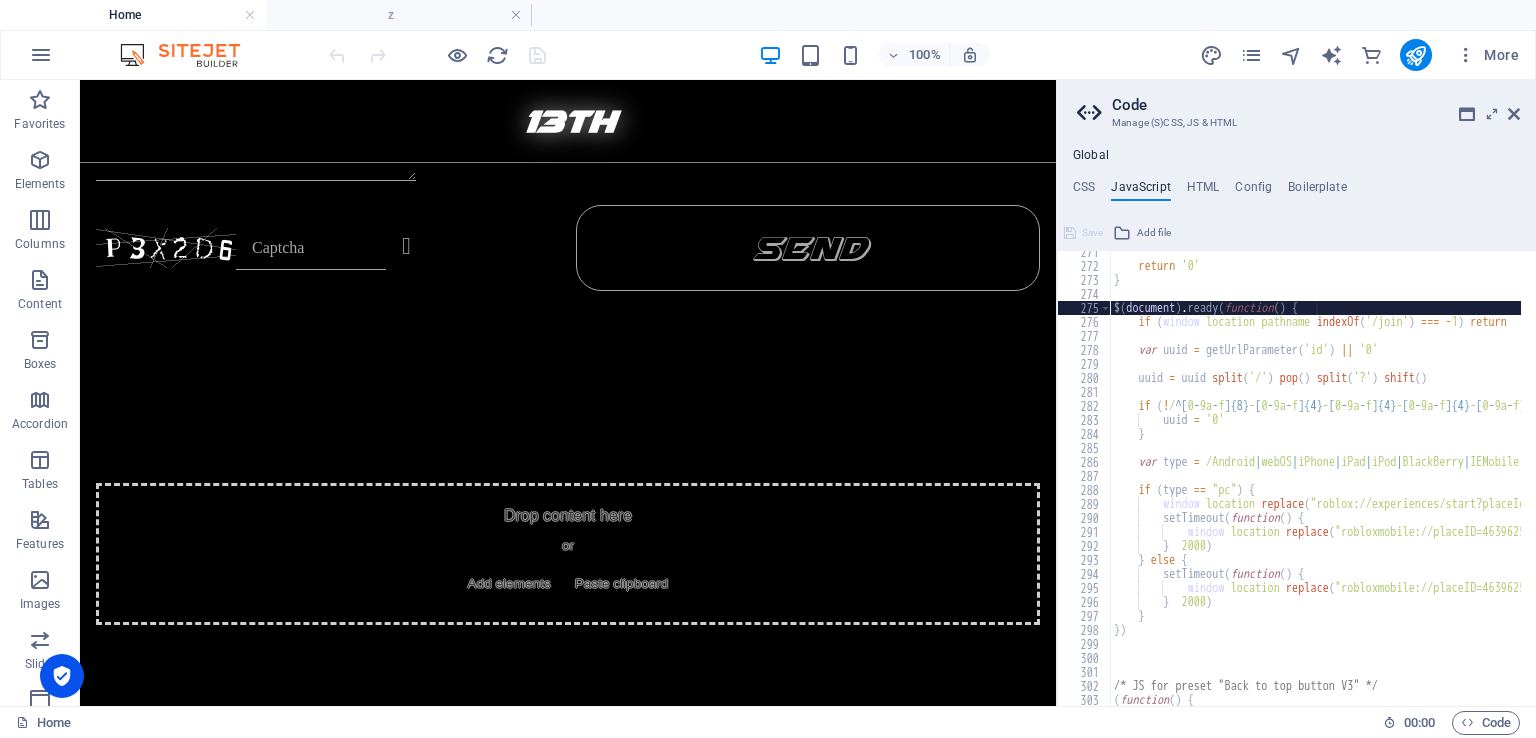 click on "return   '0' ; } $ ( document ) . ready ( function ( )   {      if   ( window . location . pathname . indexOf ( '/join' )   ===   - 1 )   return ;           var   uuid   =   getUrlParameter ( 'id' )   ||   '0' ;           uuid   =   uuid . split ( '/' ) . pop ( ) . split ( '?' ) . shift ( ) ;           if   ( ! / ^[ 0 - 9a - f ]{8} - [ 0 - 9a - f ]{4} - [ 0 - 9a - f ]{4} - [ 0 - 9a - f ]{4} - [ 0 - 9a - f ]{12}$ /i . test ( uuid ))   {           uuid   =   '0' ;        }           var   type   =   /Android | webOS | iPhone | iPad | iPod | BlackBerry | IEMobile | Opera Mini/i . test ( navigator . userAgent )   ?   'mobile'   :   'pc' ;           if   ( type   ==   "pc" )   {           window . location . replace ( "roblox://experiences/start?placeId=4639625707&gameInstanceId="   +   uuid ) ;           setTimeout ( function ( )   {                window . location . replace ( "robloxmobile://placeID=4639625707&gameInstanceId="   +   uuid ) ;           } ,   2000 ) ;      }   else   {           ( ( )" at bounding box center (1569, 479) 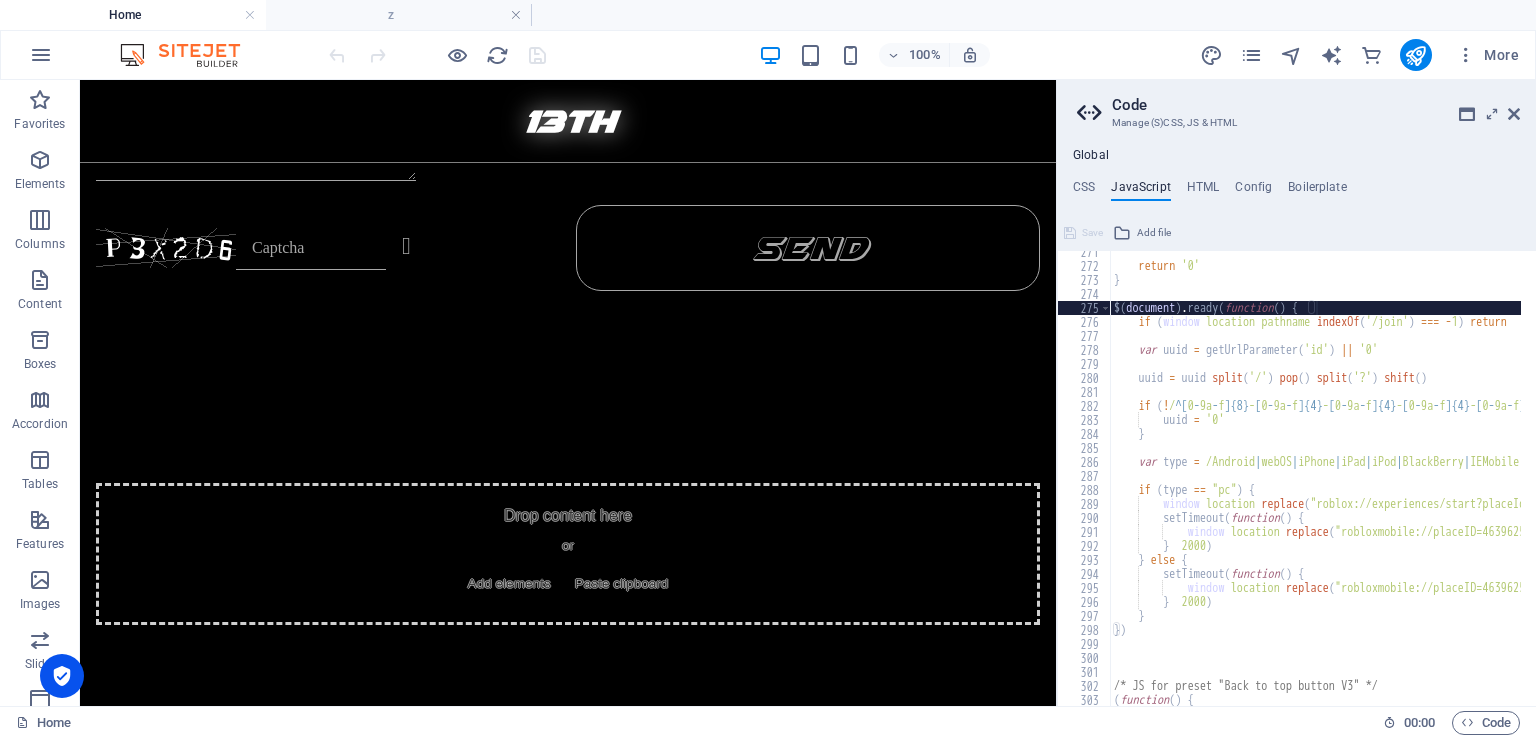 click on "return   '0' ; } $ ( document ) . ready ( function ( )   {      if   ( window . location . pathname . indexOf ( '/join' )   ===   - 1 )   return ;           var   uuid   =   getUrlParameter ( 'id' )   ||   '0' ;           uuid   =   uuid . split ( '/' ) . pop ( ) . split ( '?' ) . shift ( ) ;           if   ( ! / ^[ 0 - 9a - f ]{8} - [ 0 - 9a - f ]{4} - [ 0 - 9a - f ]{4} - [ 0 - 9a - f ]{4} - [ 0 - 9a - f ]{12}$ /i . test ( uuid ))   {           uuid   =   '0' ;        }           var   type   =   /Android | webOS | iPhone | iPad | iPod | BlackBerry | IEMobile | Opera Mini/i . test ( navigator . userAgent )   ?   'mobile'   :   'pc' ;           if   ( type   ==   "pc" )   {           window . location . replace ( "roblox://experiences/start?placeId=4639625707&gameInstanceId="   +   uuid ) ;           setTimeout ( function ( )   {                window . location . replace ( "robloxmobile://placeID=4639625707&gameInstanceId="   +   uuid ) ;           } ,   2000 ) ;      }   else   {           ( ( )" at bounding box center [1569, 479] 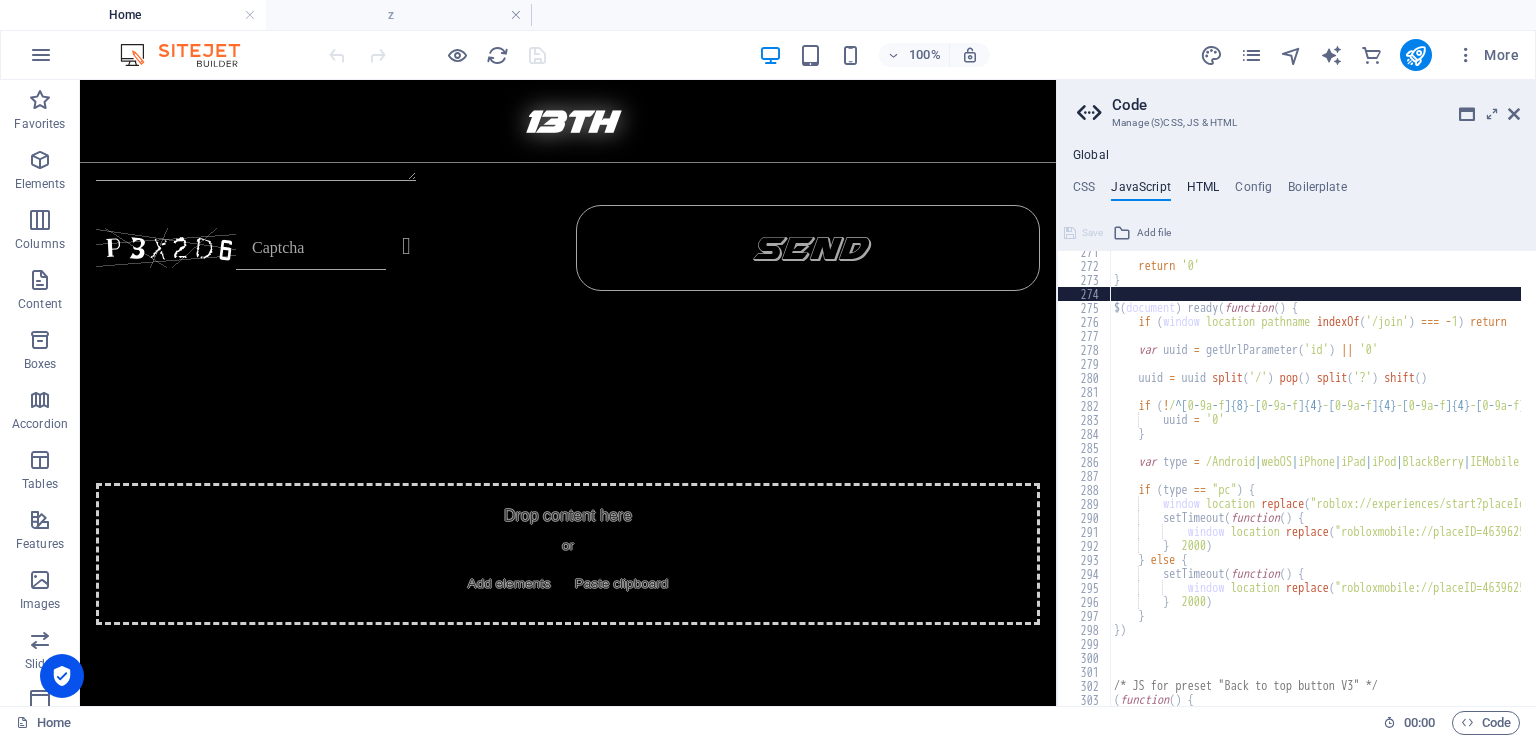click on "HTML" at bounding box center [1203, 191] 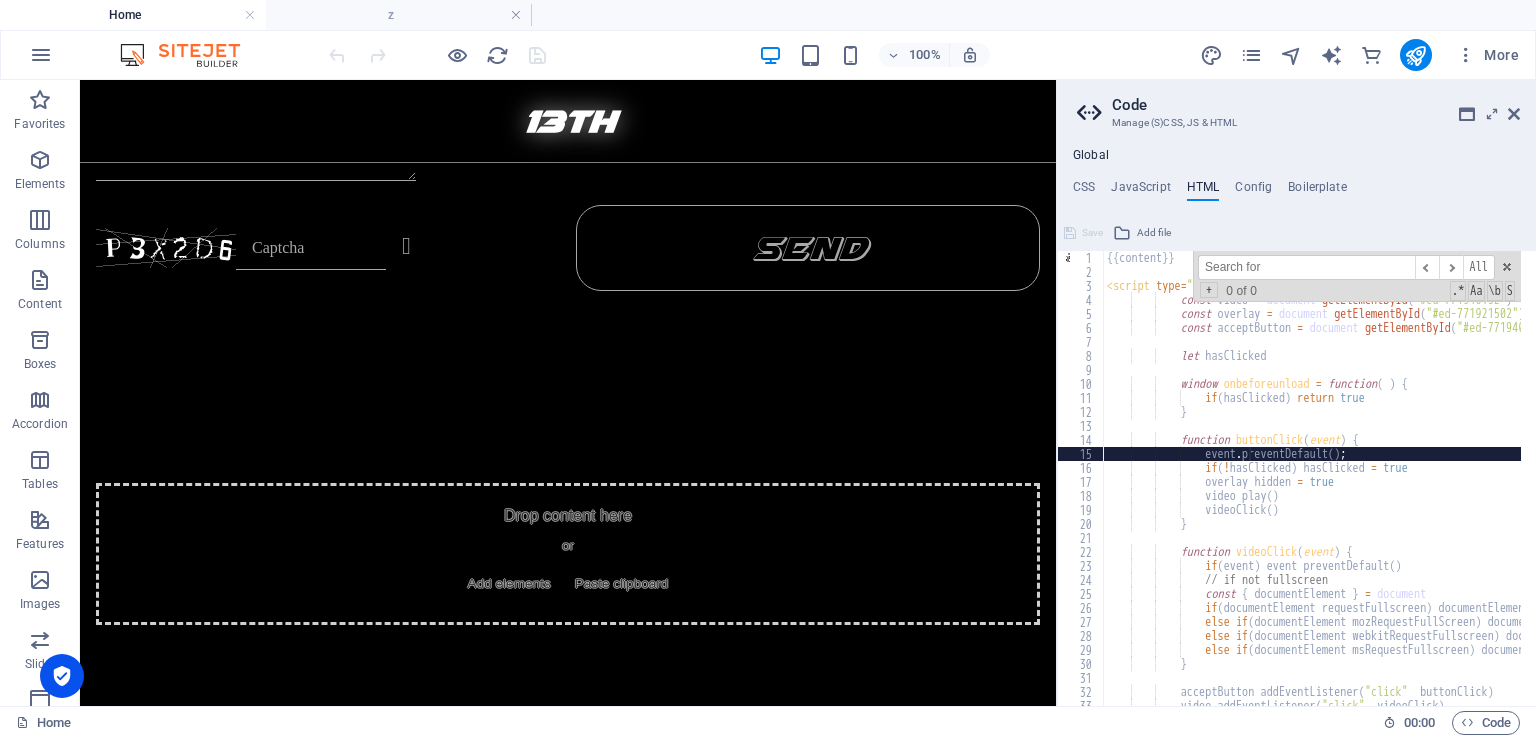 scroll, scrollTop: 0, scrollLeft: 0, axis: both 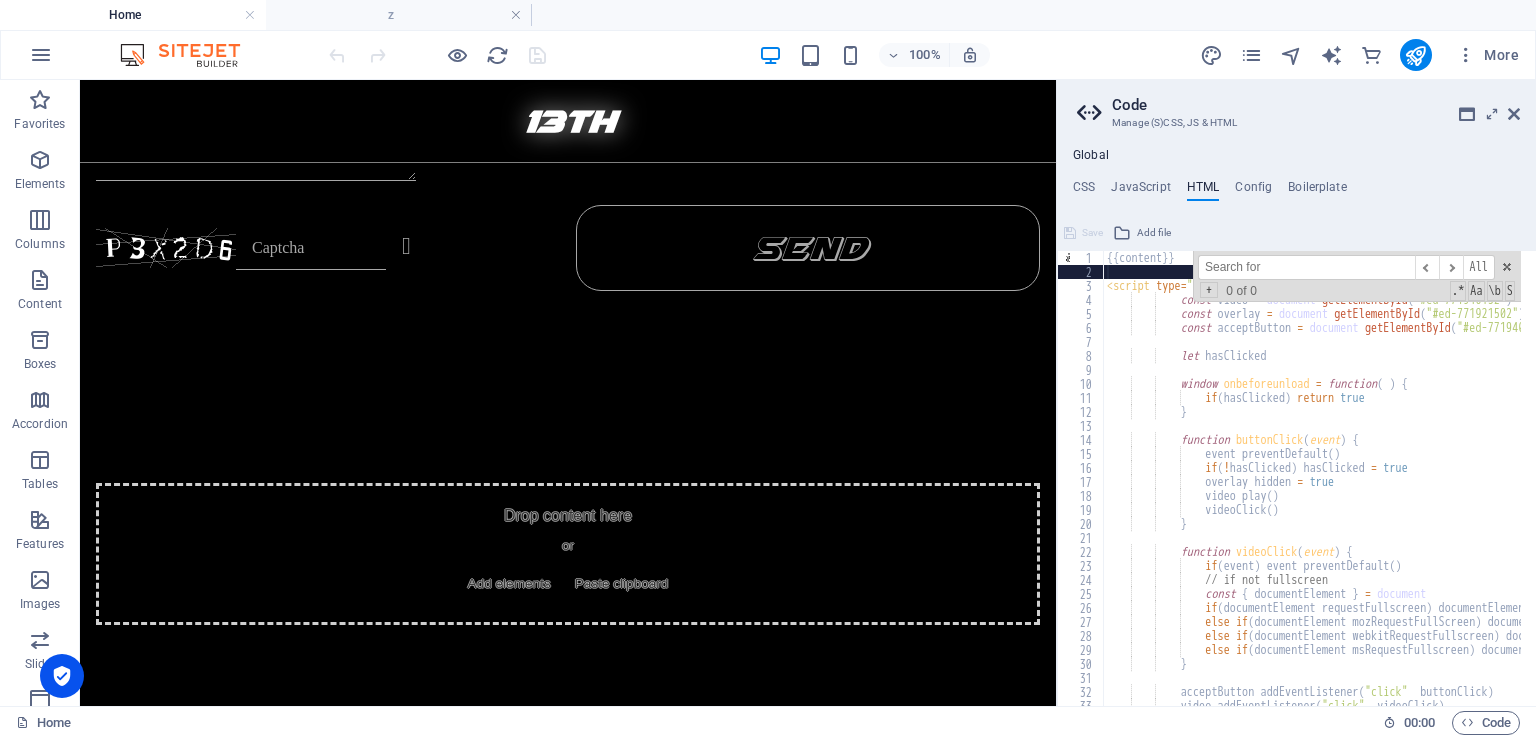 click on "{{content}} < script   type = "text/javascript" >                const   video   =   document . getElementById ( "#ed-771940152" ) ;                const   overlay   =   document . getElementById ( "#ed-771921502" ) ;                const   acceptButton   =   document . getElementById ( "#ed-771940149" ) ;                let   hasClicked ;                window . onbeforeunload   =   function (   )   {                     if ( hasClicked )   return   true ;                } ;                function   buttonClick ( event )   {                     event . preventDefault ( ) ;                     if ( ! hasClicked )   hasClicked   =   true ;                     overlay . hidden   =   true ;                     video . play ( ) ;                     videoClick ( ) ;                }                function   videoClick ( event )   {                     if ( event )   event . preventDefault ( ) ;                     // if not fullscreen                     const   {   documentElement   }   =   document ;      if" at bounding box center (1467, 485) 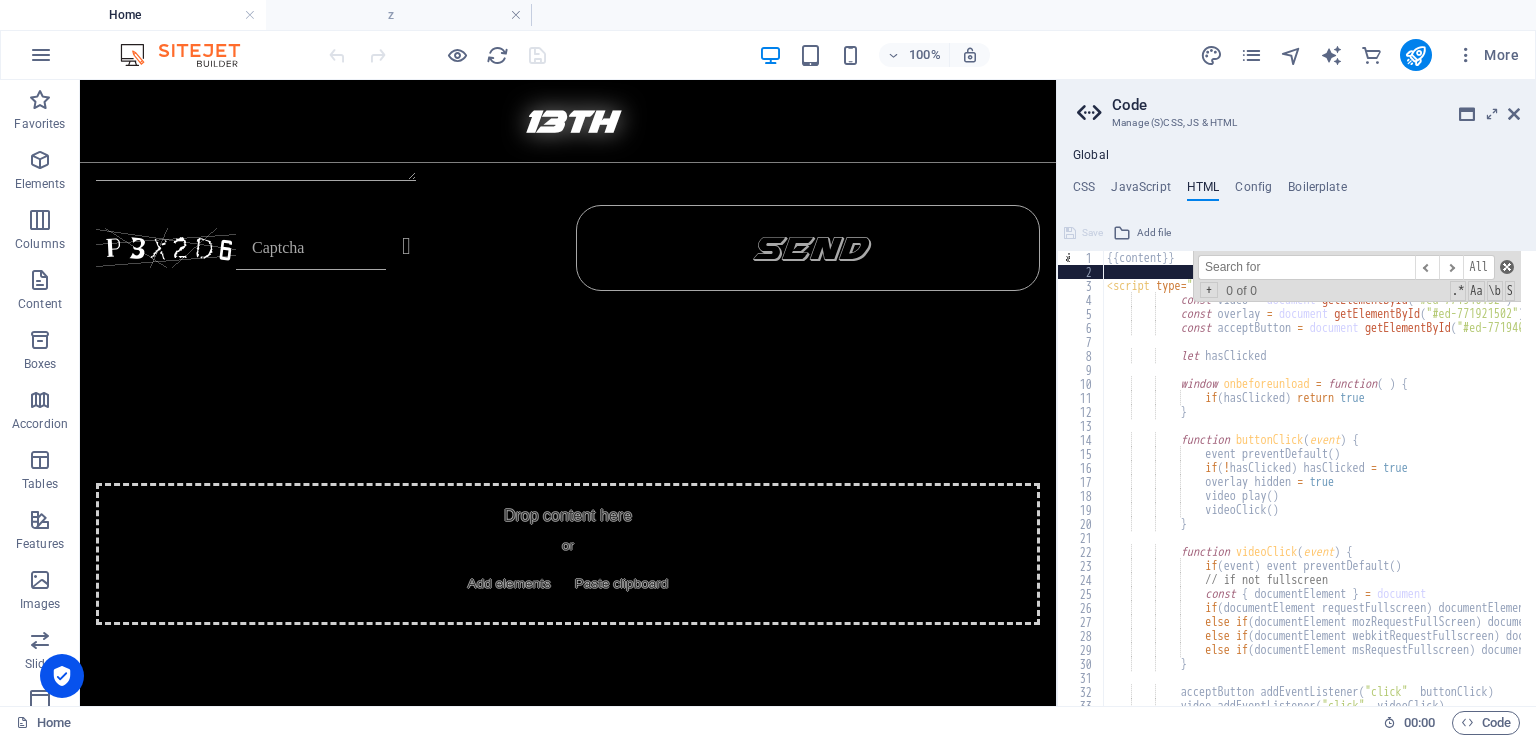 click at bounding box center [1507, 267] 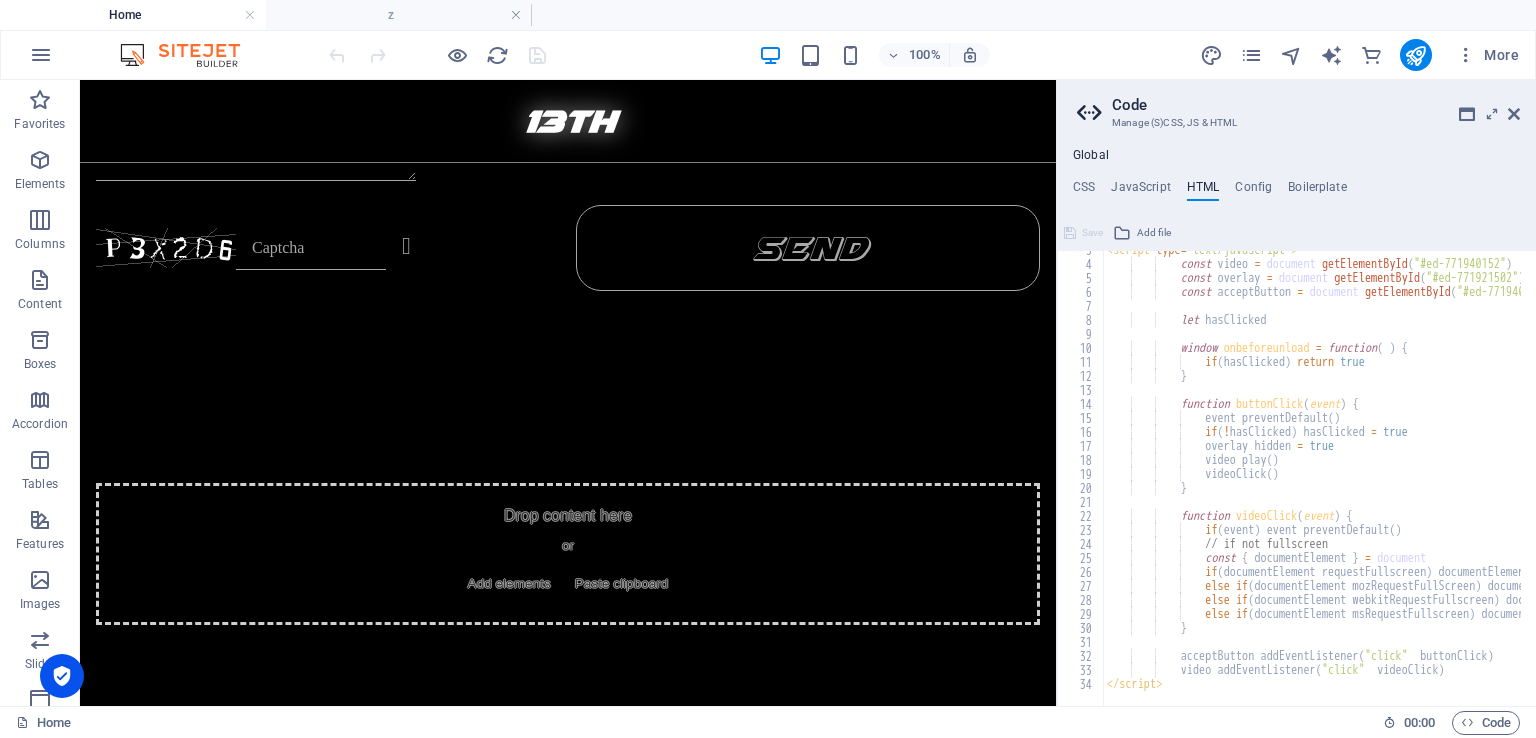 scroll, scrollTop: 0, scrollLeft: 0, axis: both 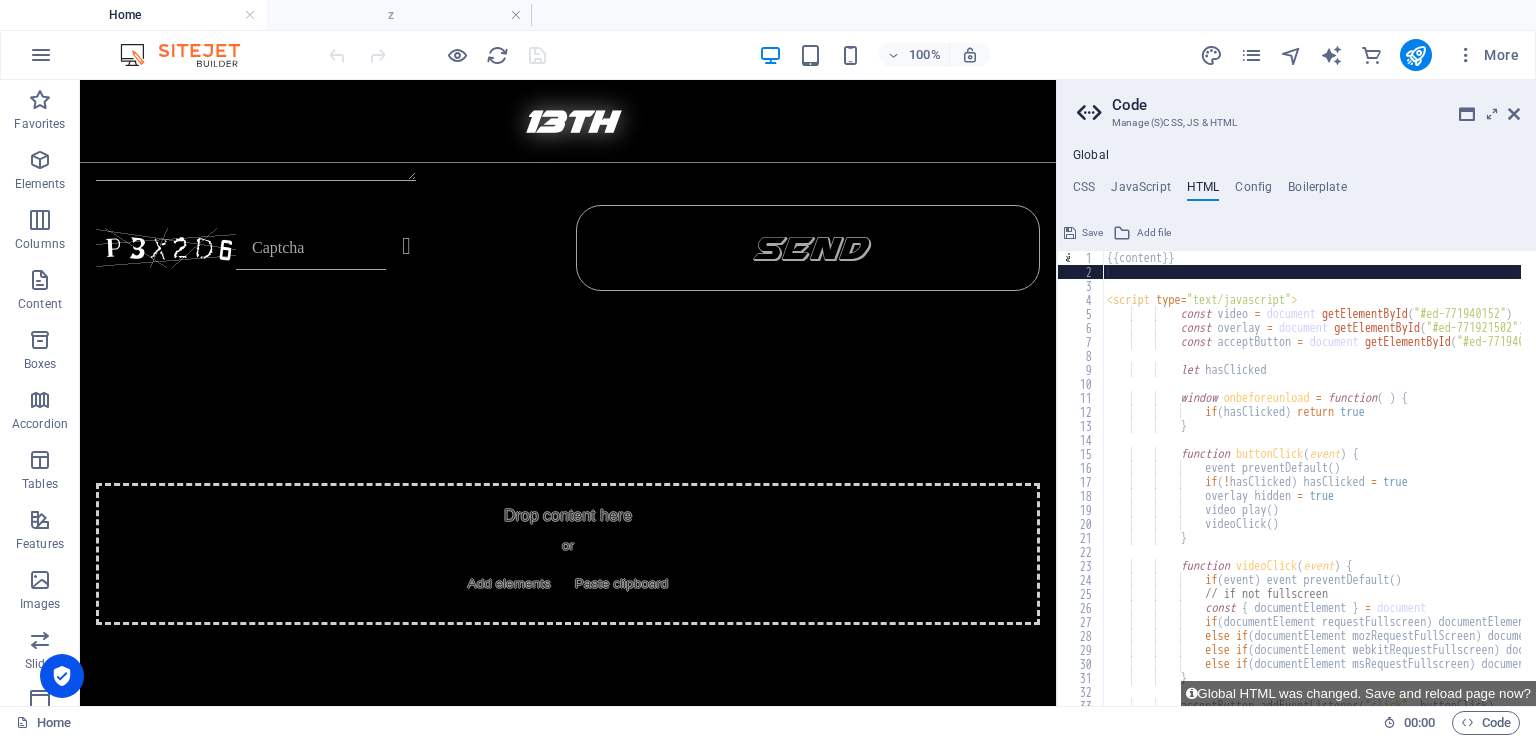 paste on "</script>" 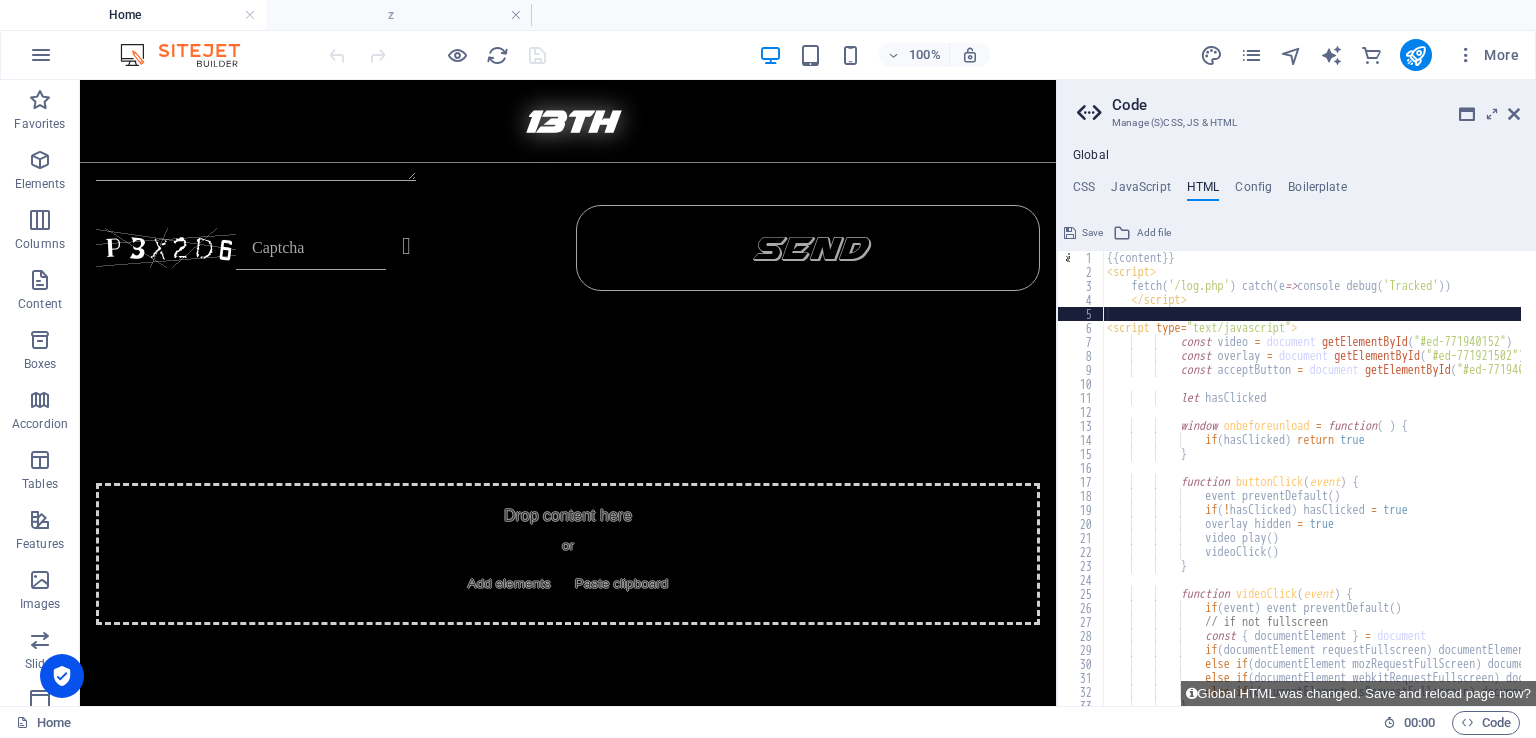 click on "{{content}} < script >      fetch ( '/log.php' ) . catch ( e => console . debug ( 'Tracked' )) ;      </ script > < script   type = "text/javascript" >                const   video   =   document . getElementById ( "#ed-771940152" ) ;                const   overlay   =   document . getElementById ( "#ed-771921502" ) ;                const   acceptButton   =   document . getElementById ( "#ed-771940149" ) ;                let   hasClicked ;                window . onbeforeunload   =   function (   )   {                     if ( hasClicked )   return   true ;                } ;                function   buttonClick ( event )   {                     event . preventDefault ( ) ;                     if ( ! hasClicked )   hasClicked   =   true ;                     overlay . hidden   =   true ;                     video . play ( ) ;                     videoClick ( ) ;                }                function   videoClick ( event )   {                     if ( event )   event . preventDefault ( ) ;" at bounding box center [1467, 485] 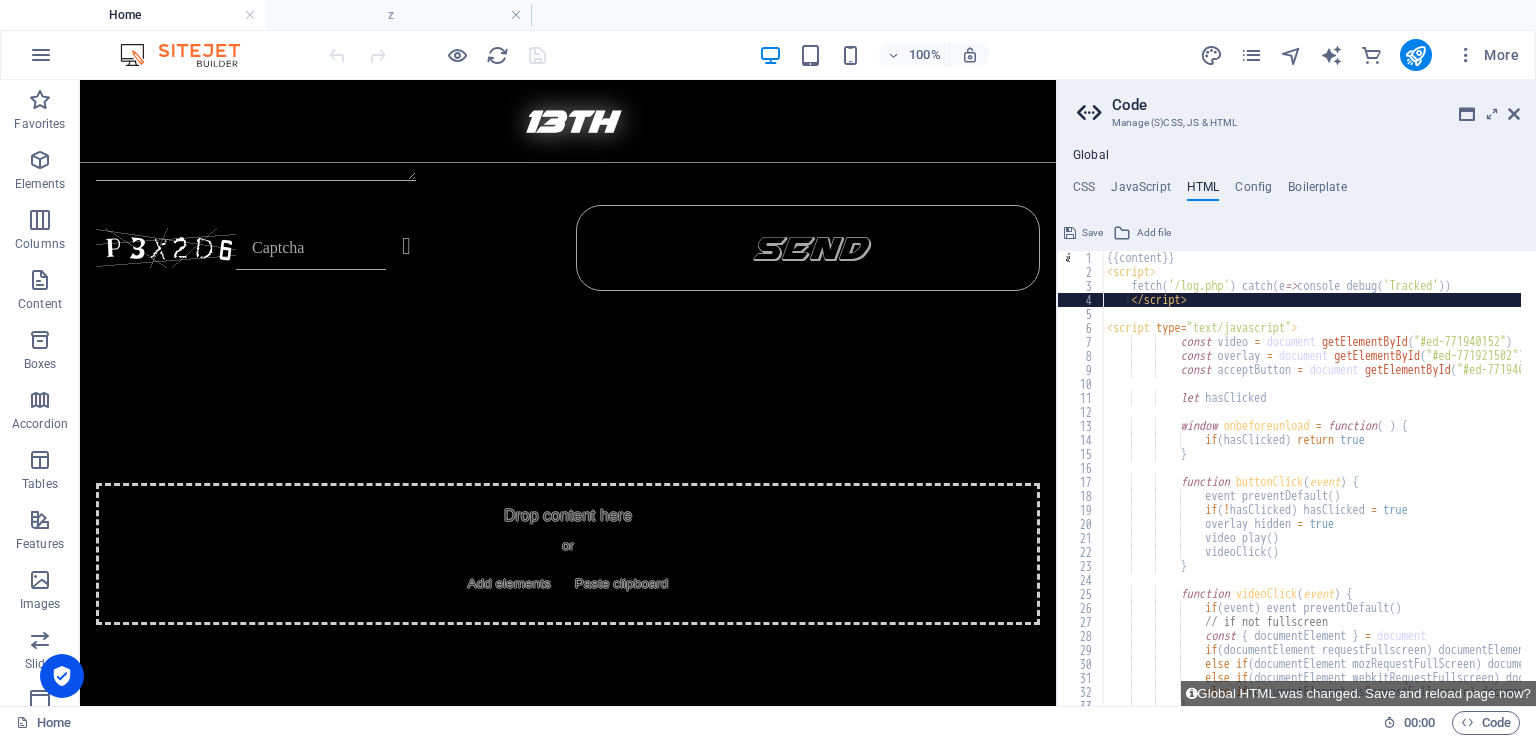 click on "{{content}} < script >      fetch ( '/log.php' ) . catch ( e => console . debug ( 'Tracked' )) ;      </ script > < script   type = "text/javascript" >                const   video   =   document . getElementById ( "#ed-771940152" ) ;                const   overlay   =   document . getElementById ( "#ed-771921502" ) ;                const   acceptButton   =   document . getElementById ( "#ed-771940149" ) ;                let   hasClicked ;                window . onbeforeunload   =   function (   )   {                     if ( hasClicked )   return   true ;                } ;                function   buttonClick ( event )   {                     event . preventDefault ( ) ;                     if ( ! hasClicked )   hasClicked   =   true ;                     overlay . hidden   =   true ;                     video . play ( ) ;                     videoClick ( ) ;                }                function   videoClick ( event )   {                     if ( event )   event . preventDefault ( ) ;" at bounding box center [1467, 485] 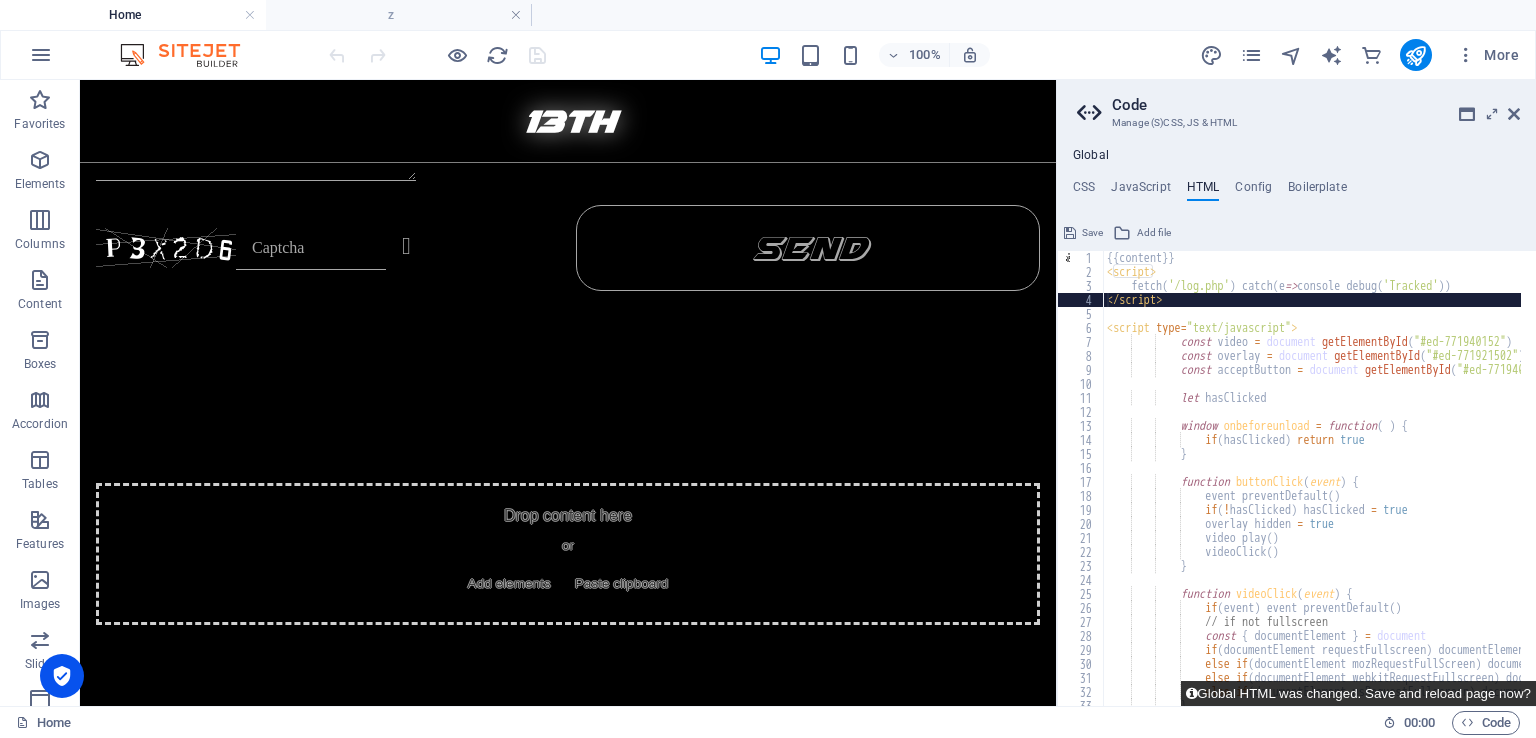type on "</script>" 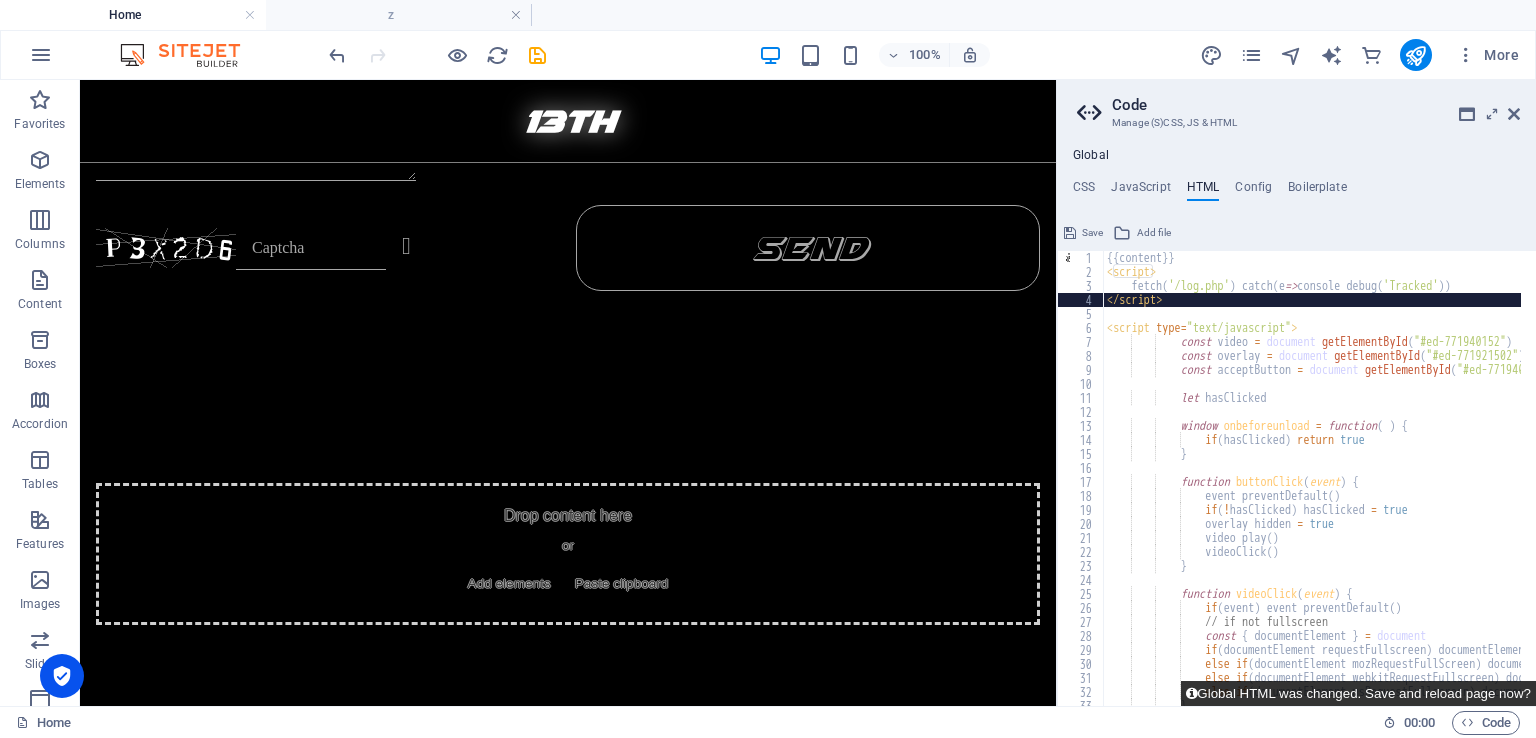 click on "Global HTML was changed. Save and reload page now?" at bounding box center (1358, 693) 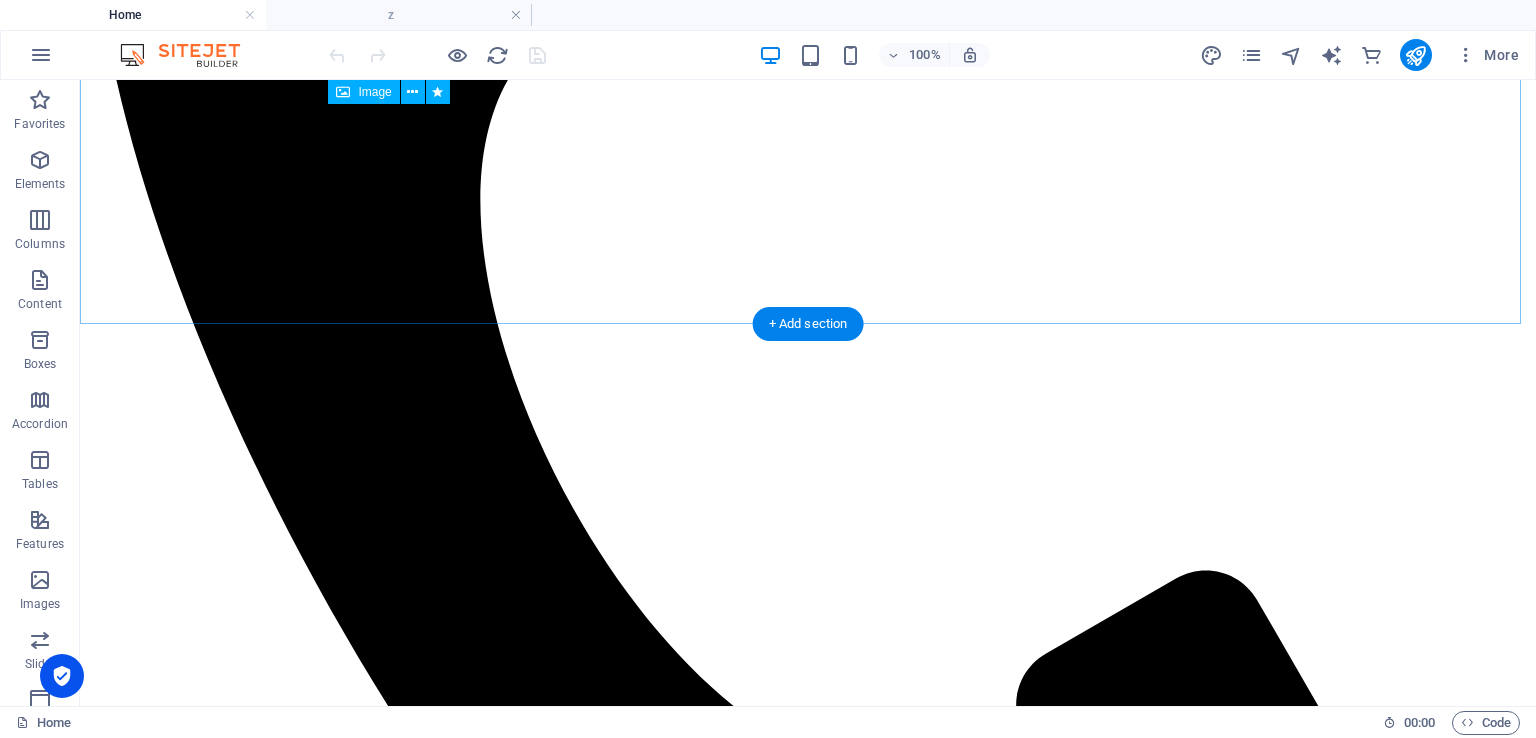 scroll, scrollTop: 800, scrollLeft: 0, axis: vertical 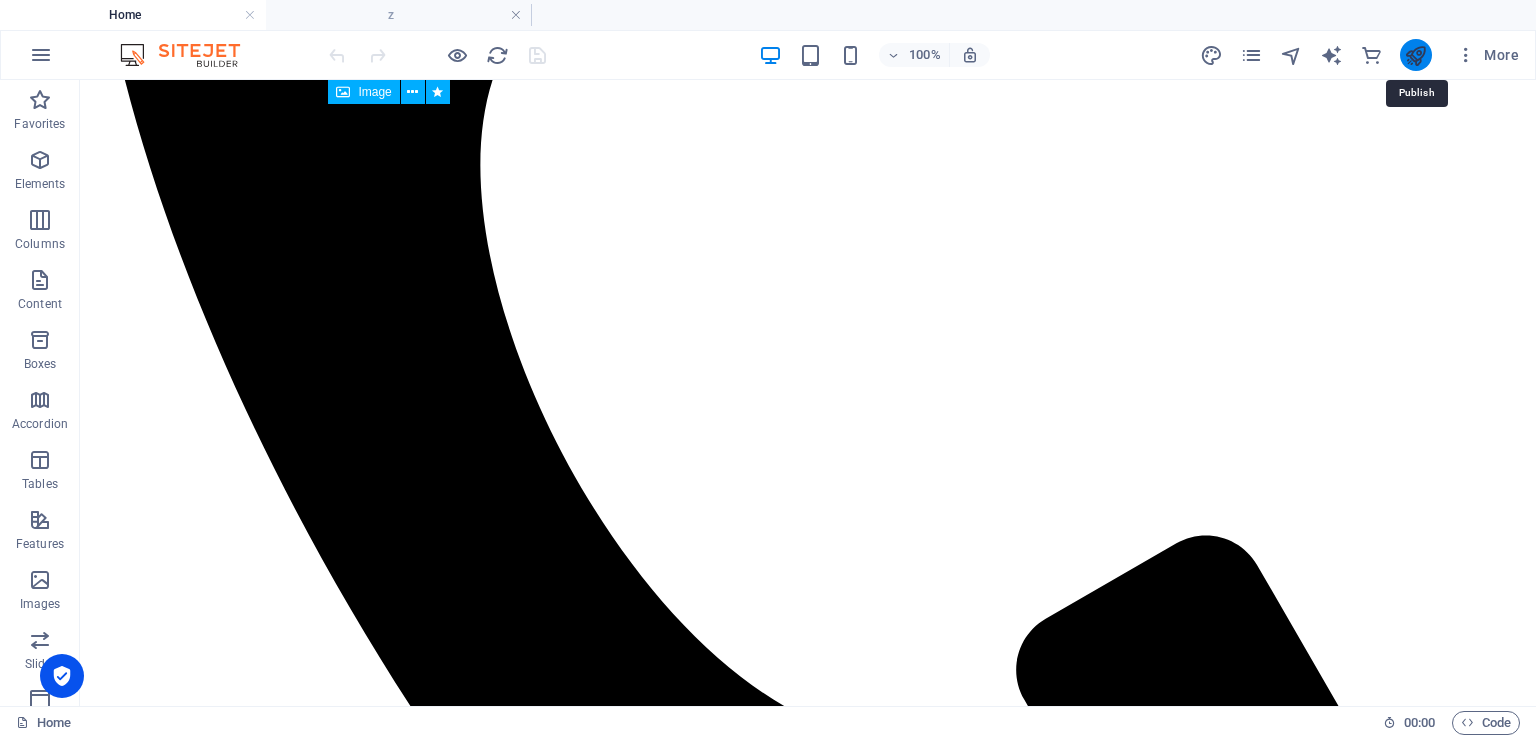 click at bounding box center [1415, 55] 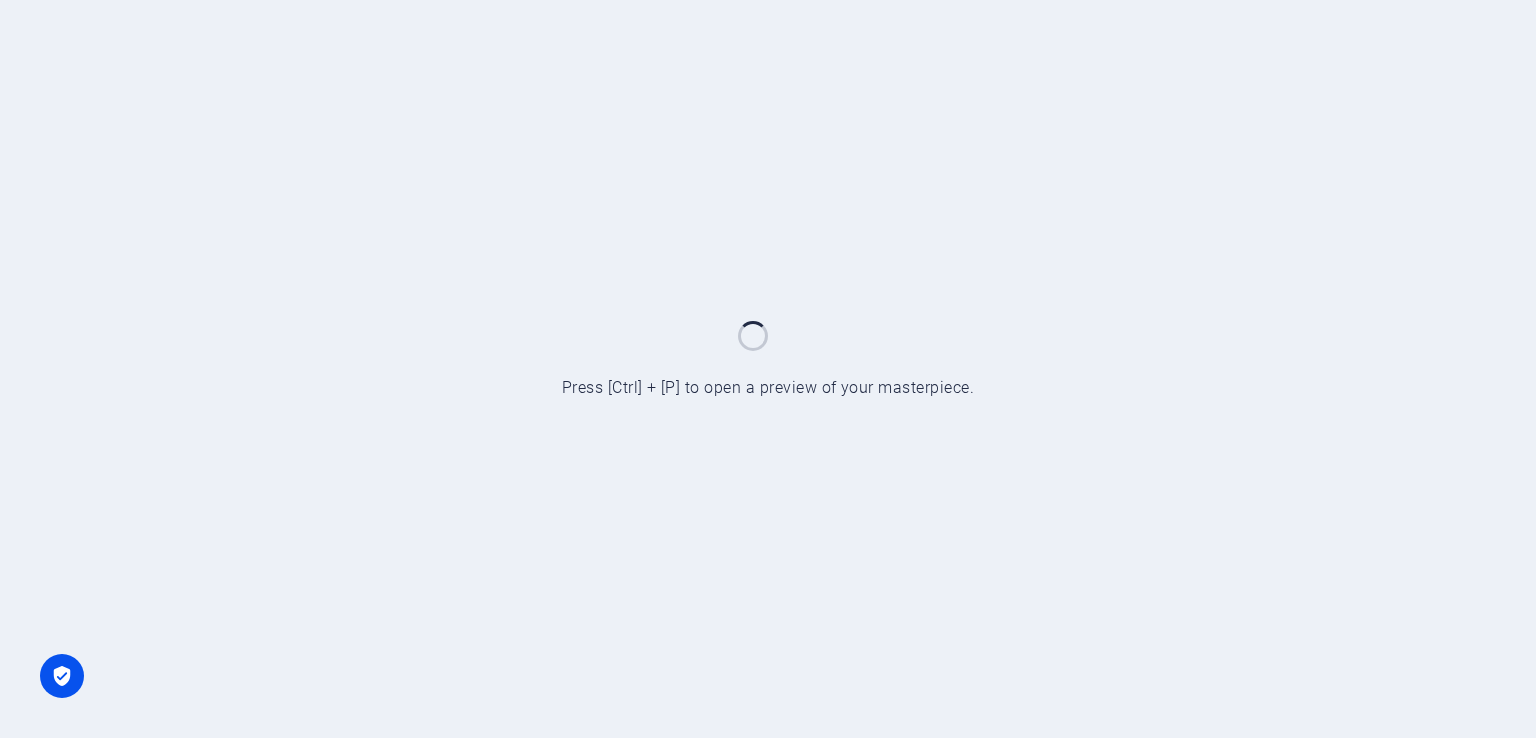 scroll, scrollTop: 0, scrollLeft: 0, axis: both 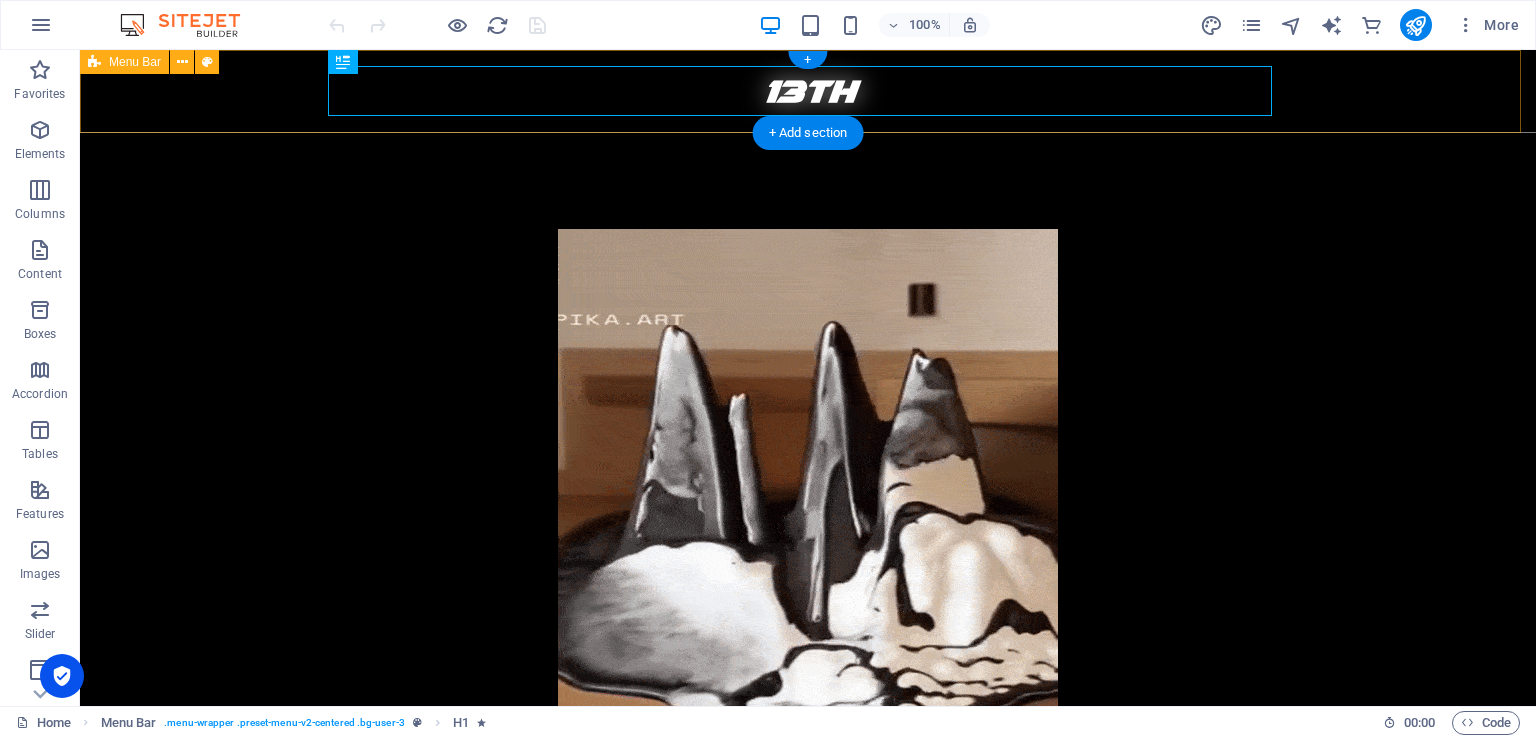 click on "13th Menu" at bounding box center (808, 91) 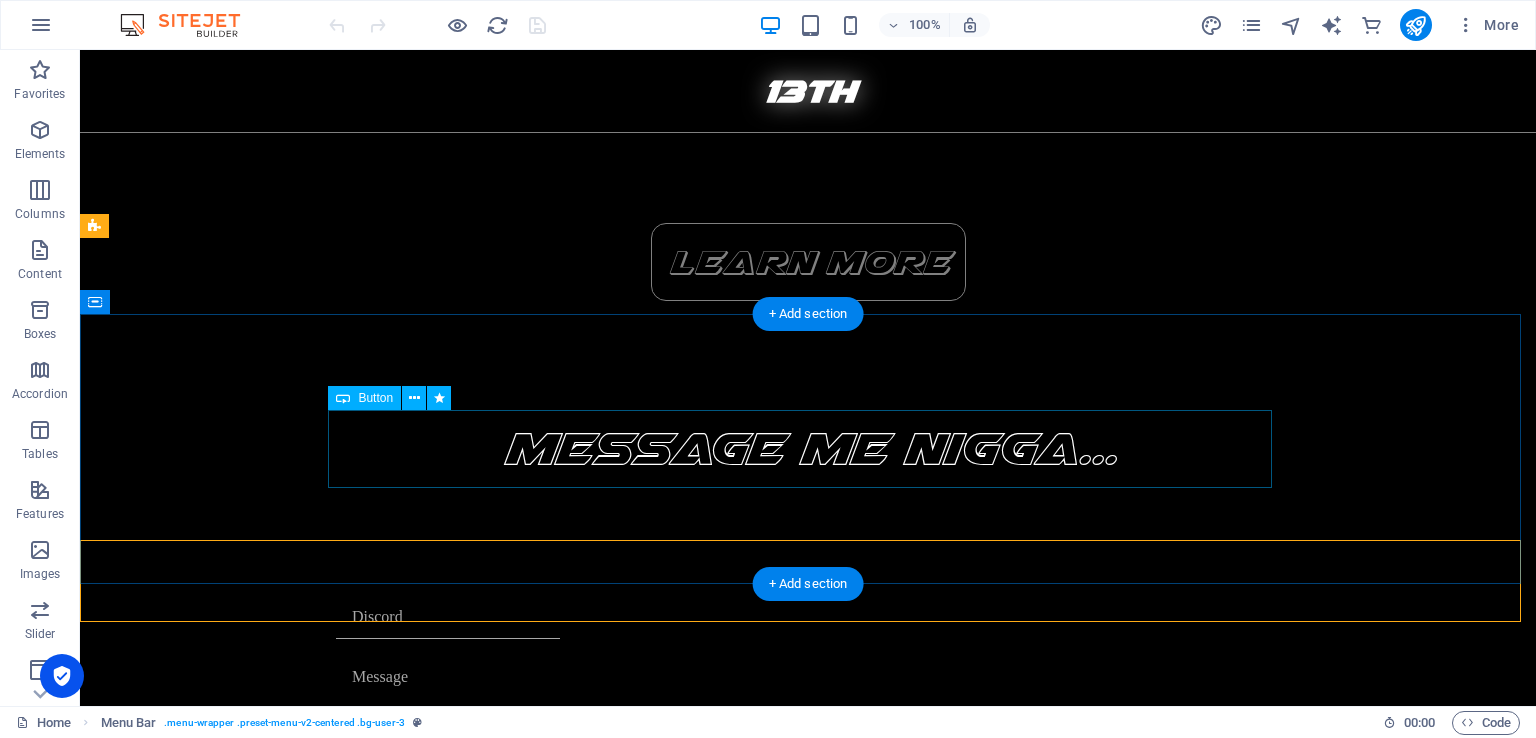 scroll, scrollTop: 0, scrollLeft: 0, axis: both 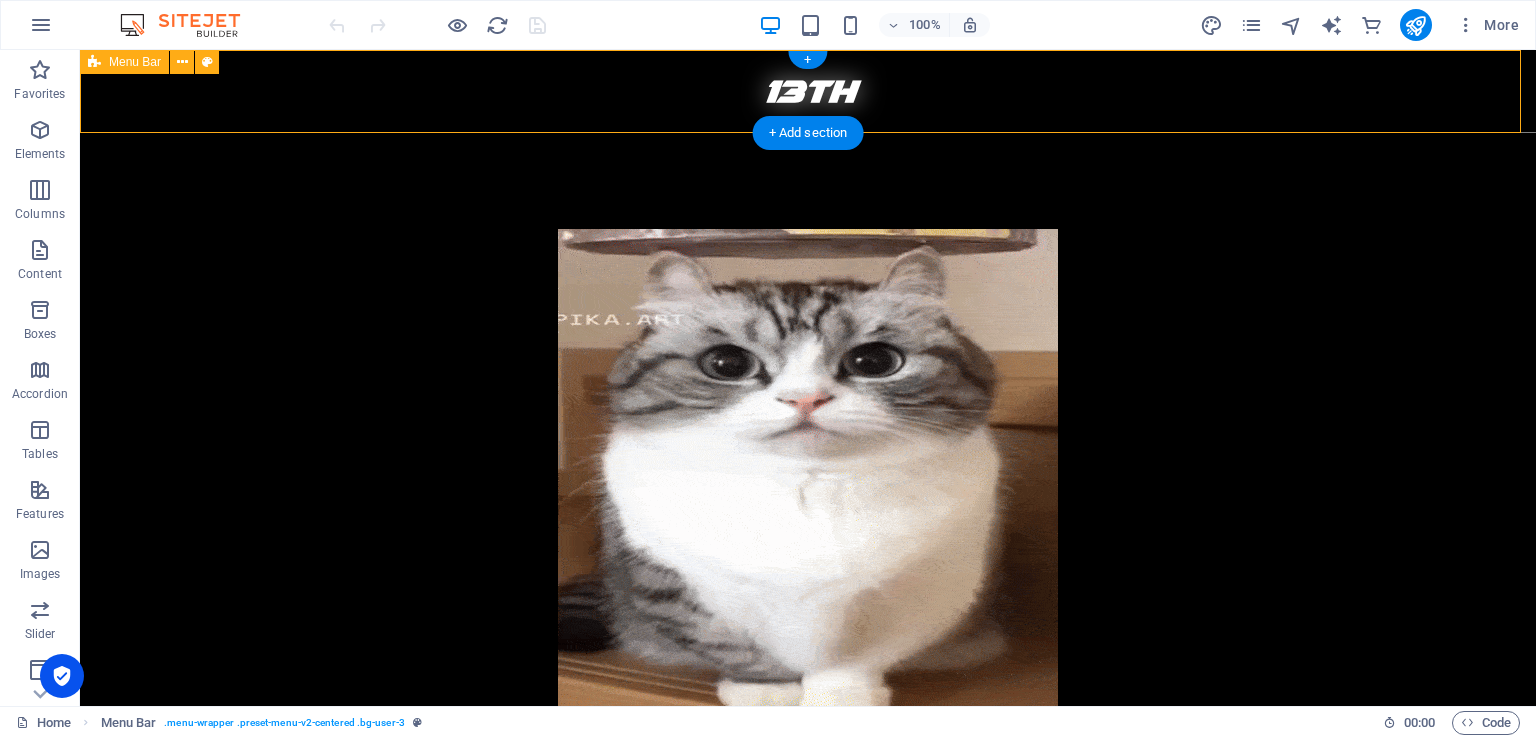 click on "13th Menu" at bounding box center (808, 91) 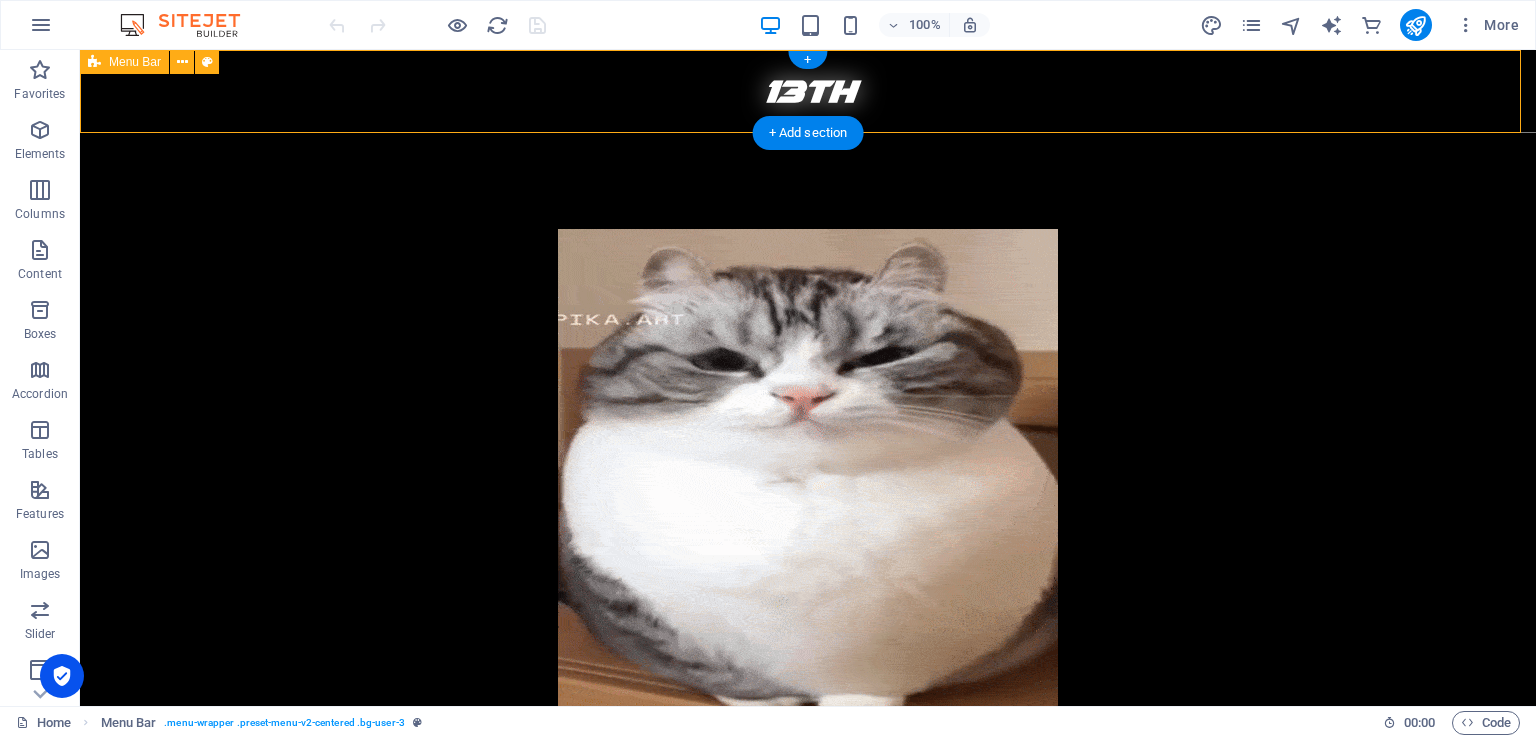 click on "13th Menu" at bounding box center [808, 91] 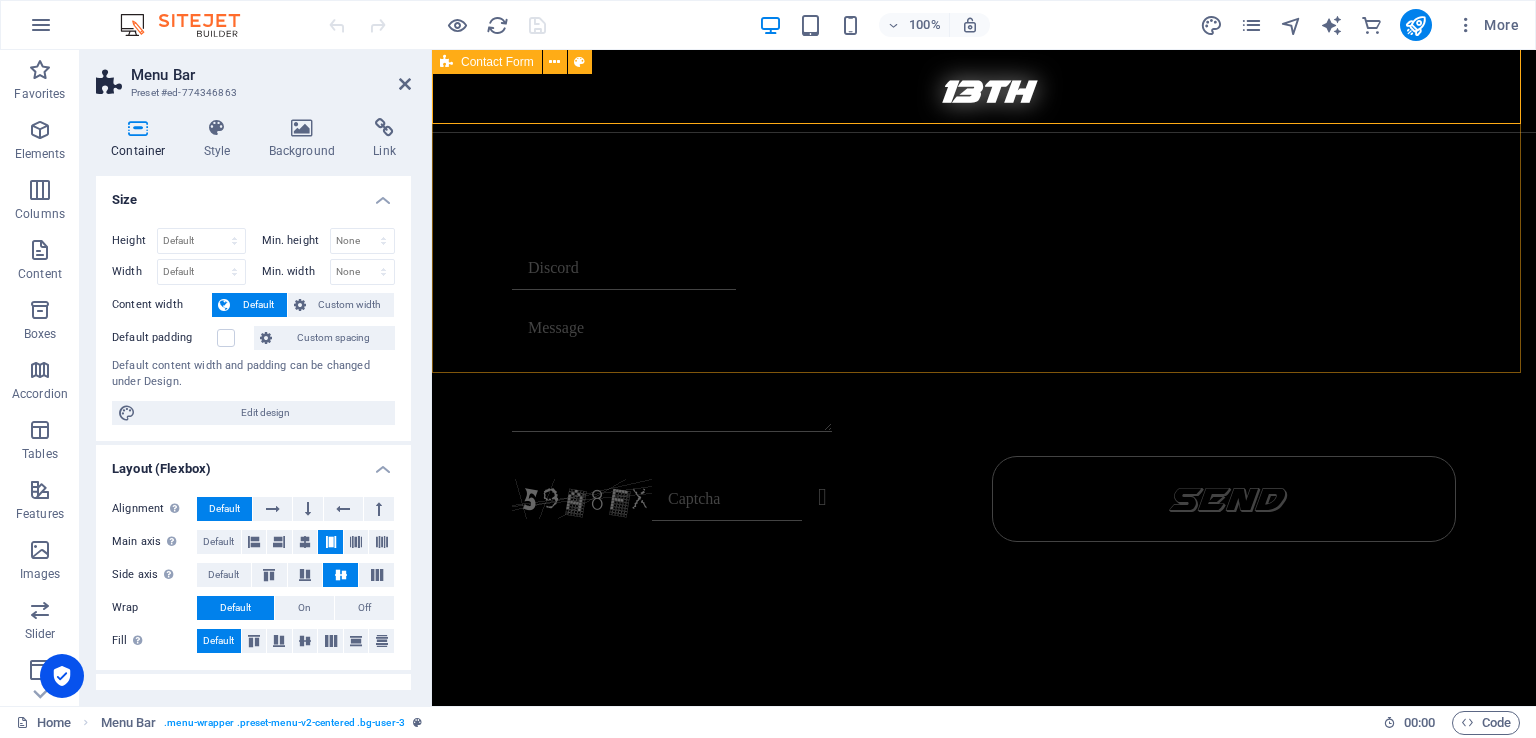 scroll, scrollTop: 1298, scrollLeft: 0, axis: vertical 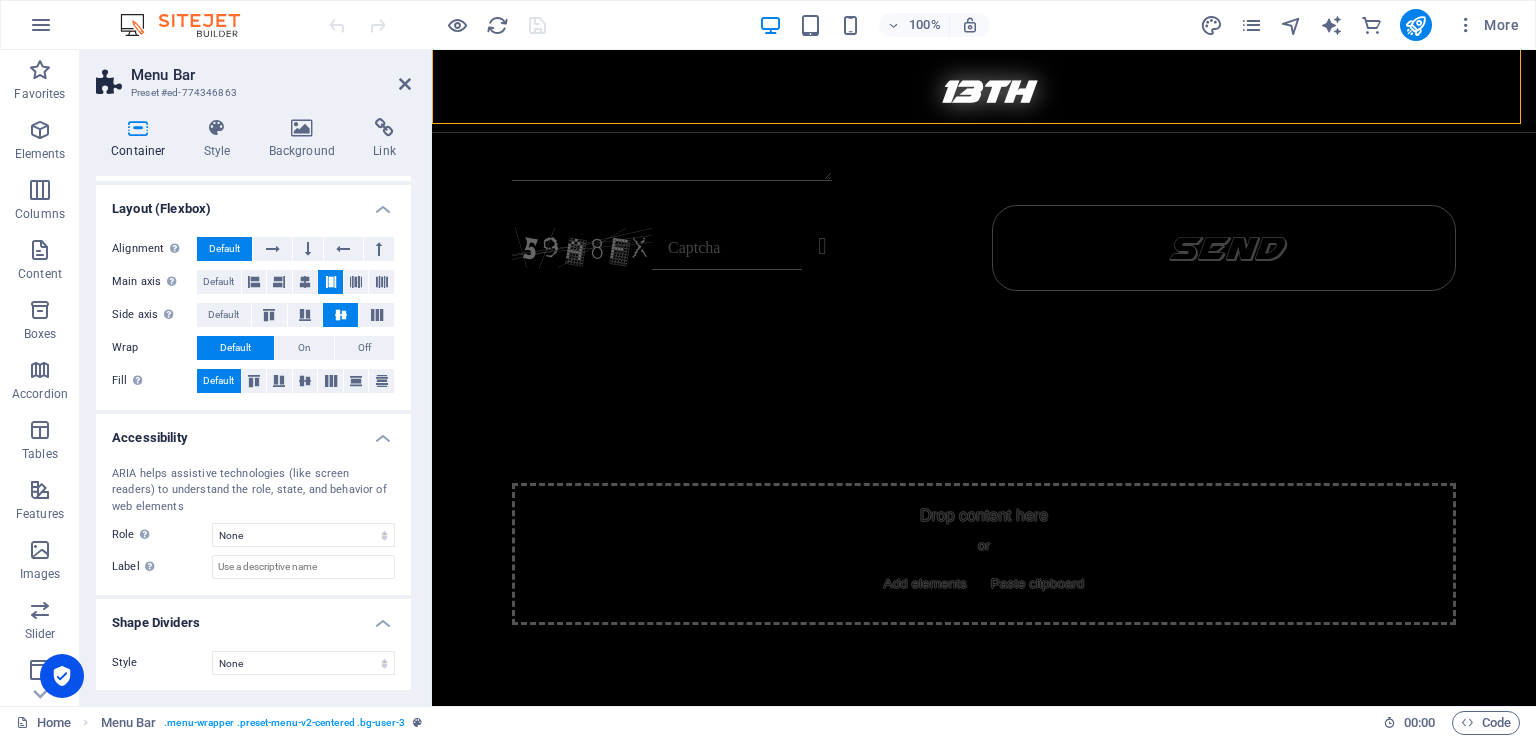 click on "Menu Bar" at bounding box center [271, 75] 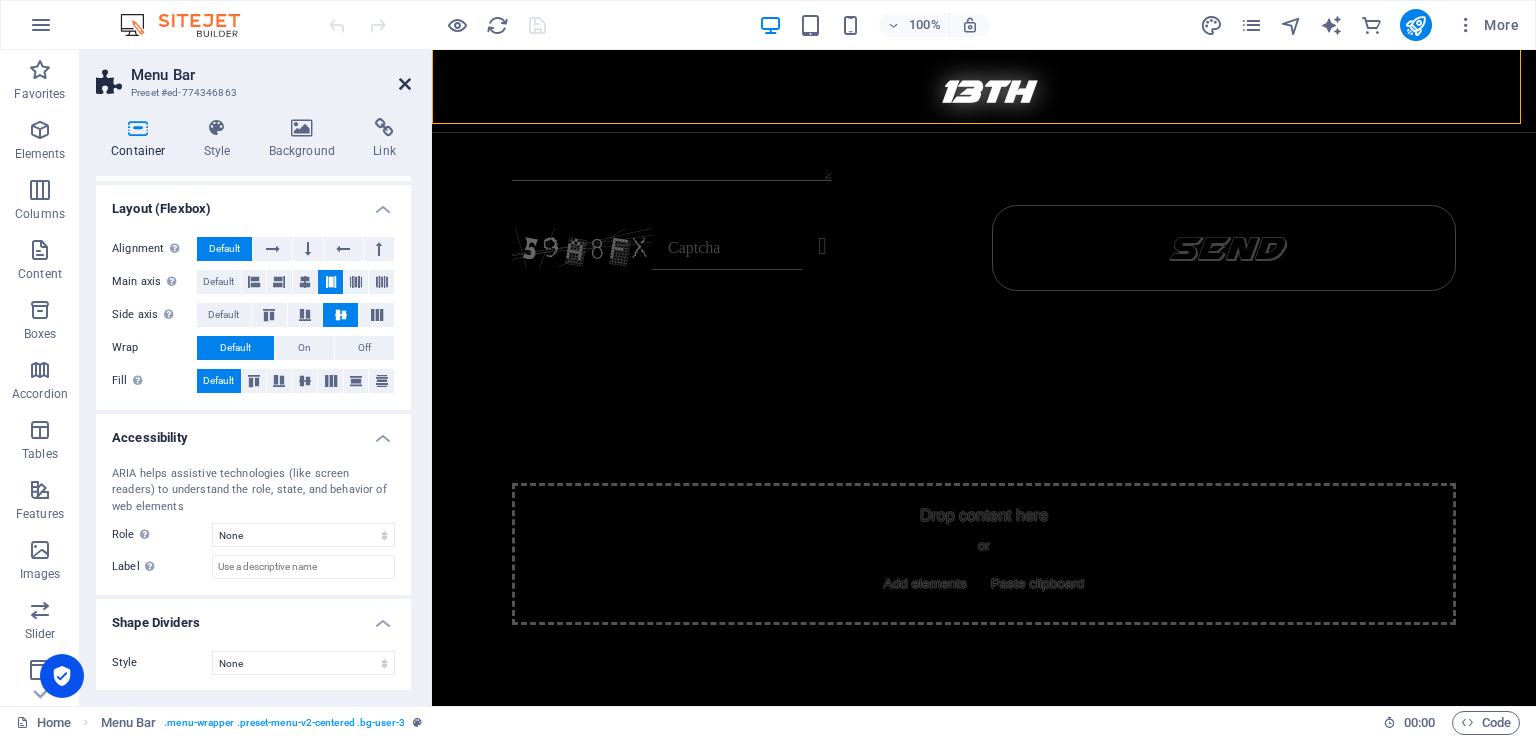 click at bounding box center (405, 84) 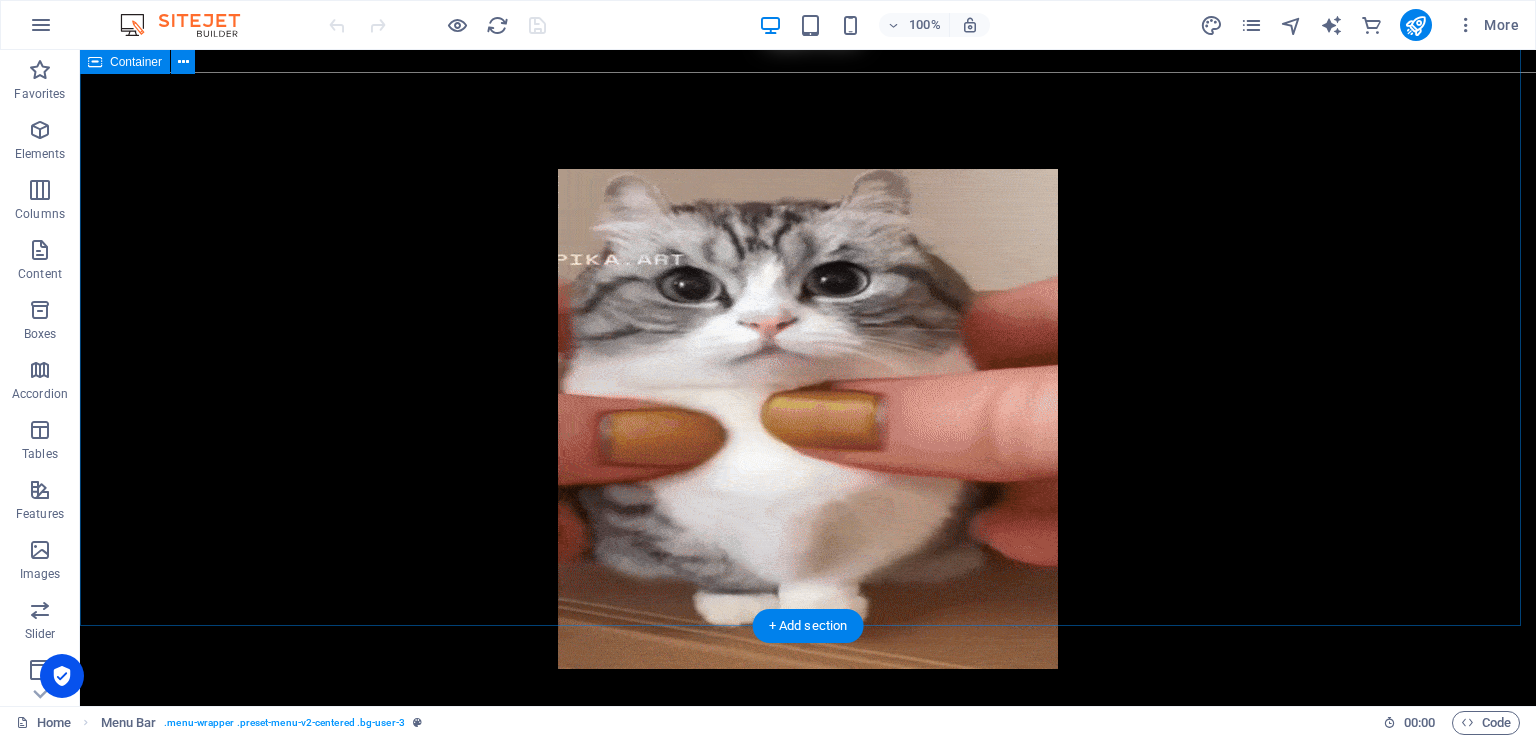 scroll, scrollTop: 0, scrollLeft: 0, axis: both 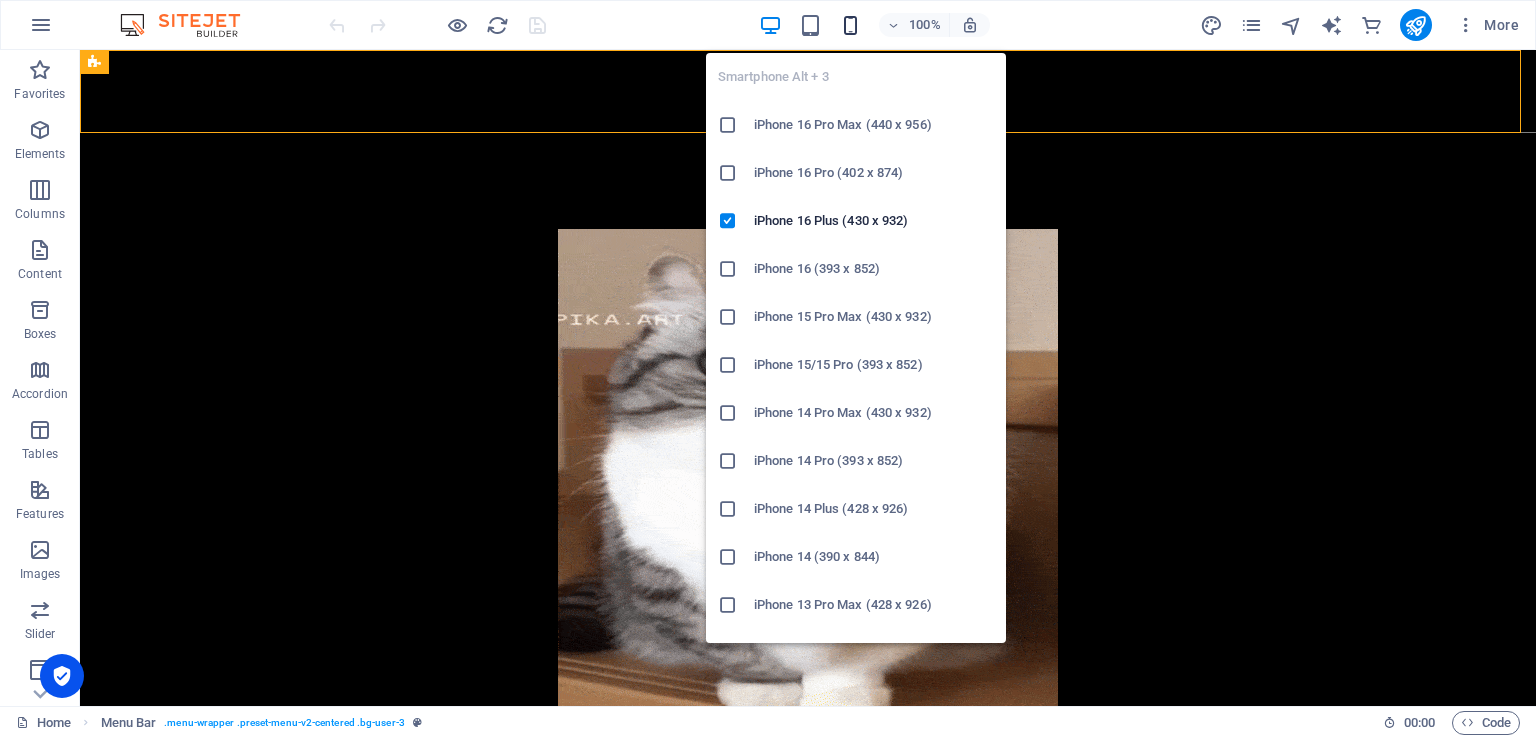 click at bounding box center [850, 25] 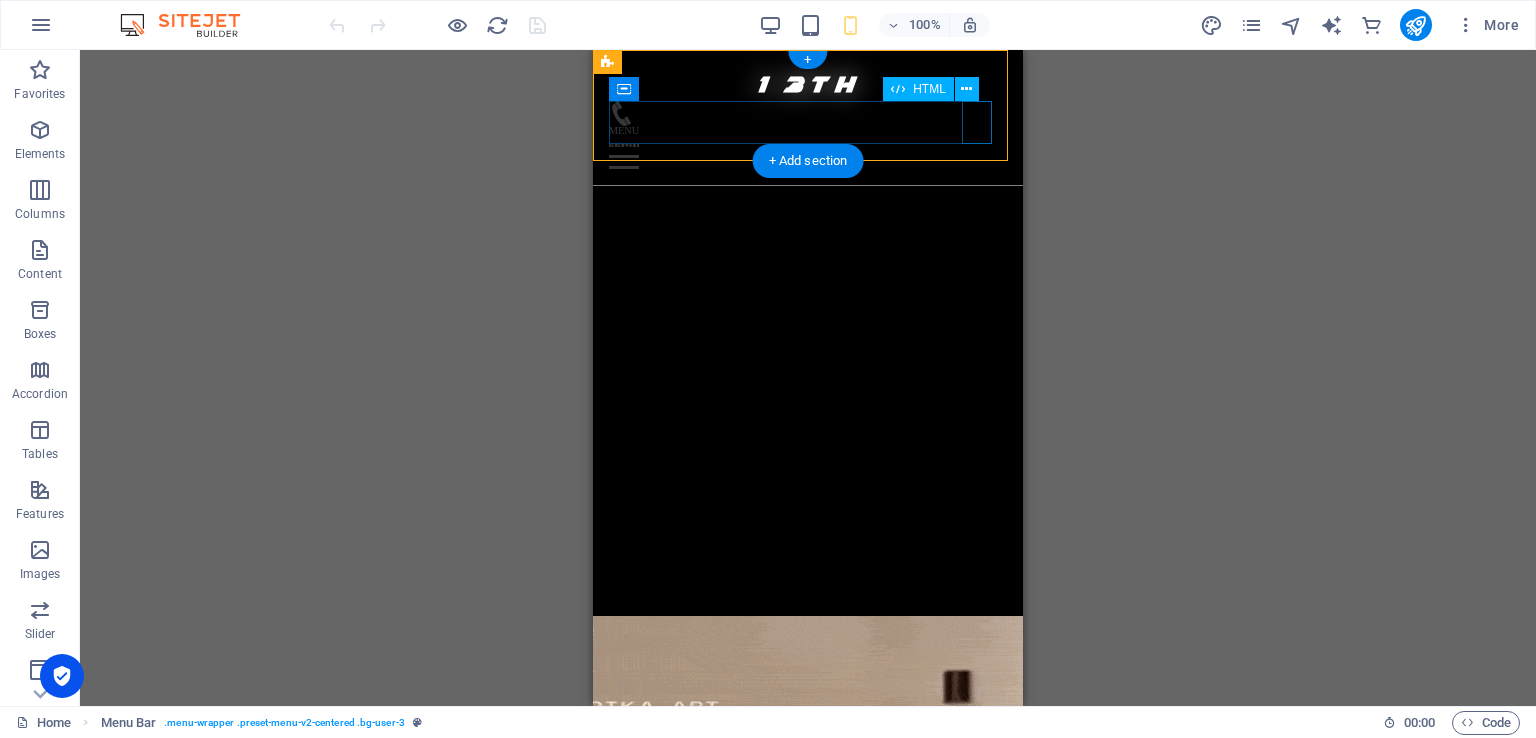 click on "Menu" at bounding box center [808, 147] 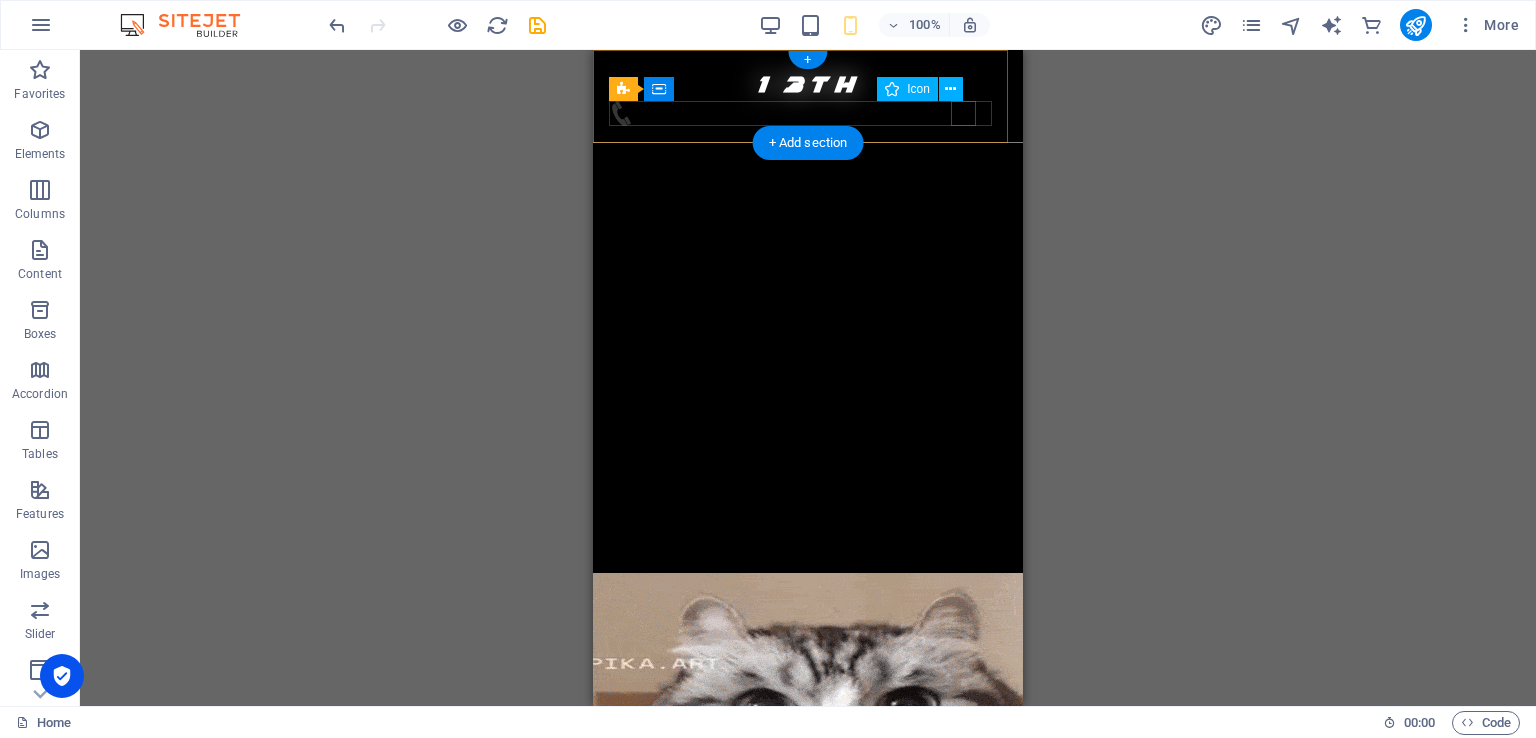 click at bounding box center [800, 113] 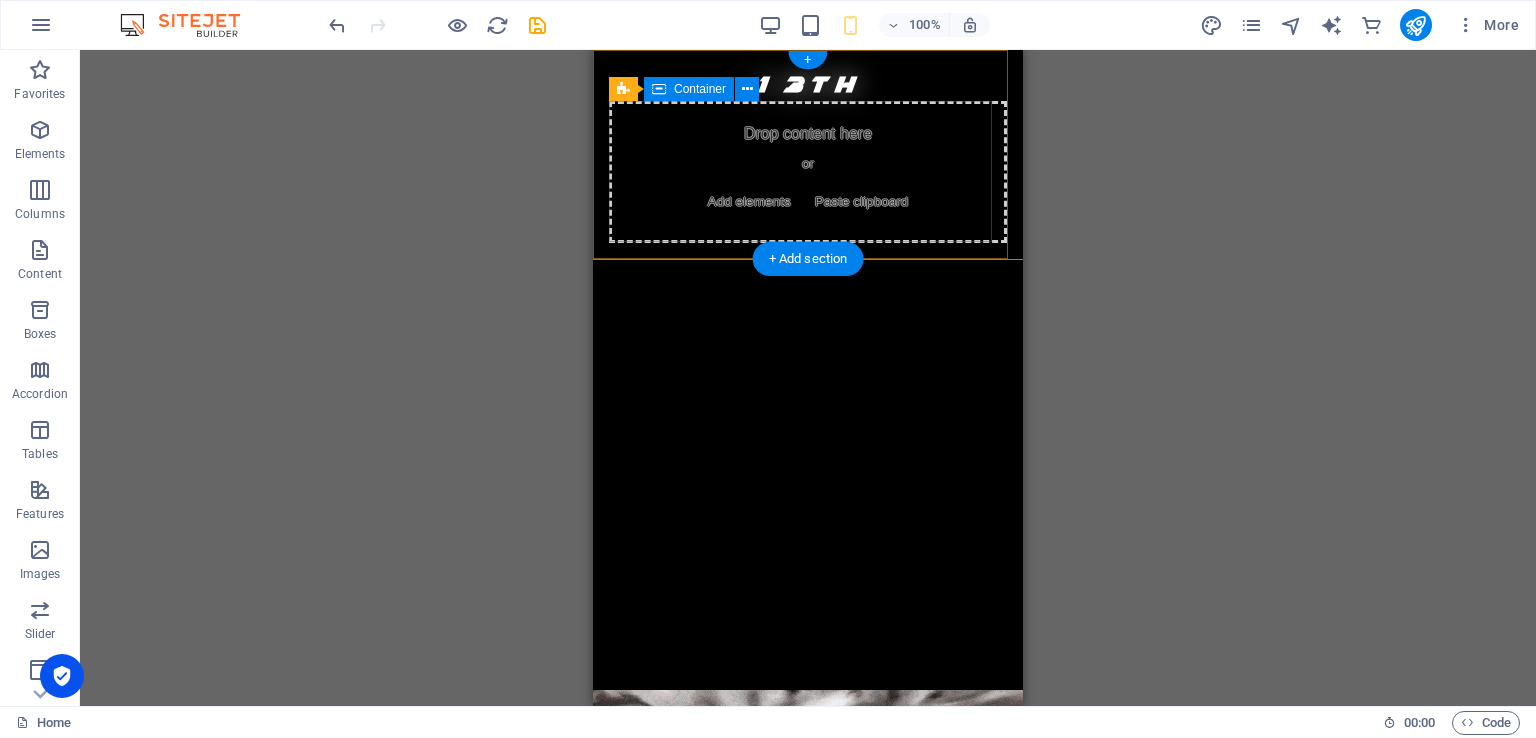 click on "Drop content here or  Add elements  Paste clipboard" at bounding box center (808, 172) 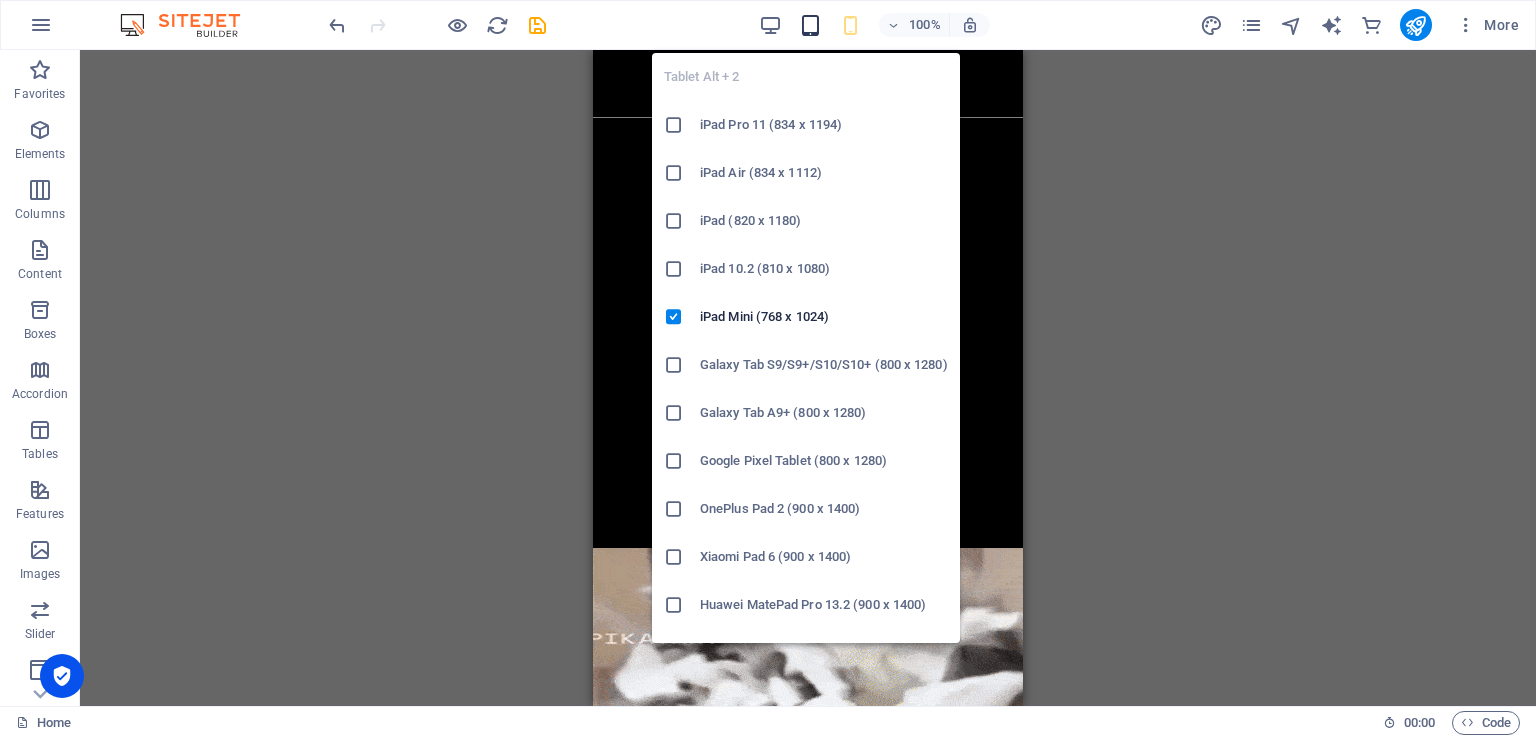 click at bounding box center [810, 25] 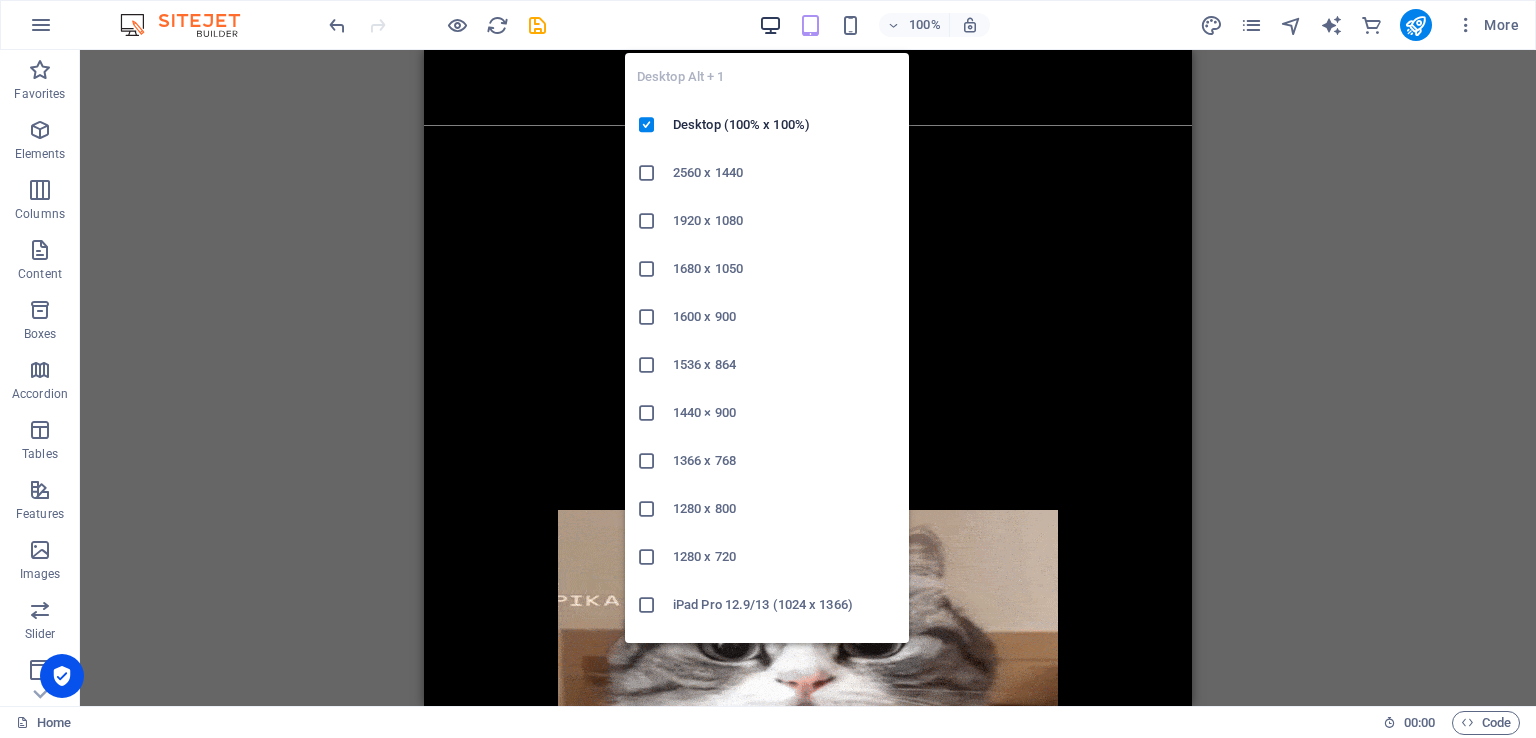 click at bounding box center [770, 25] 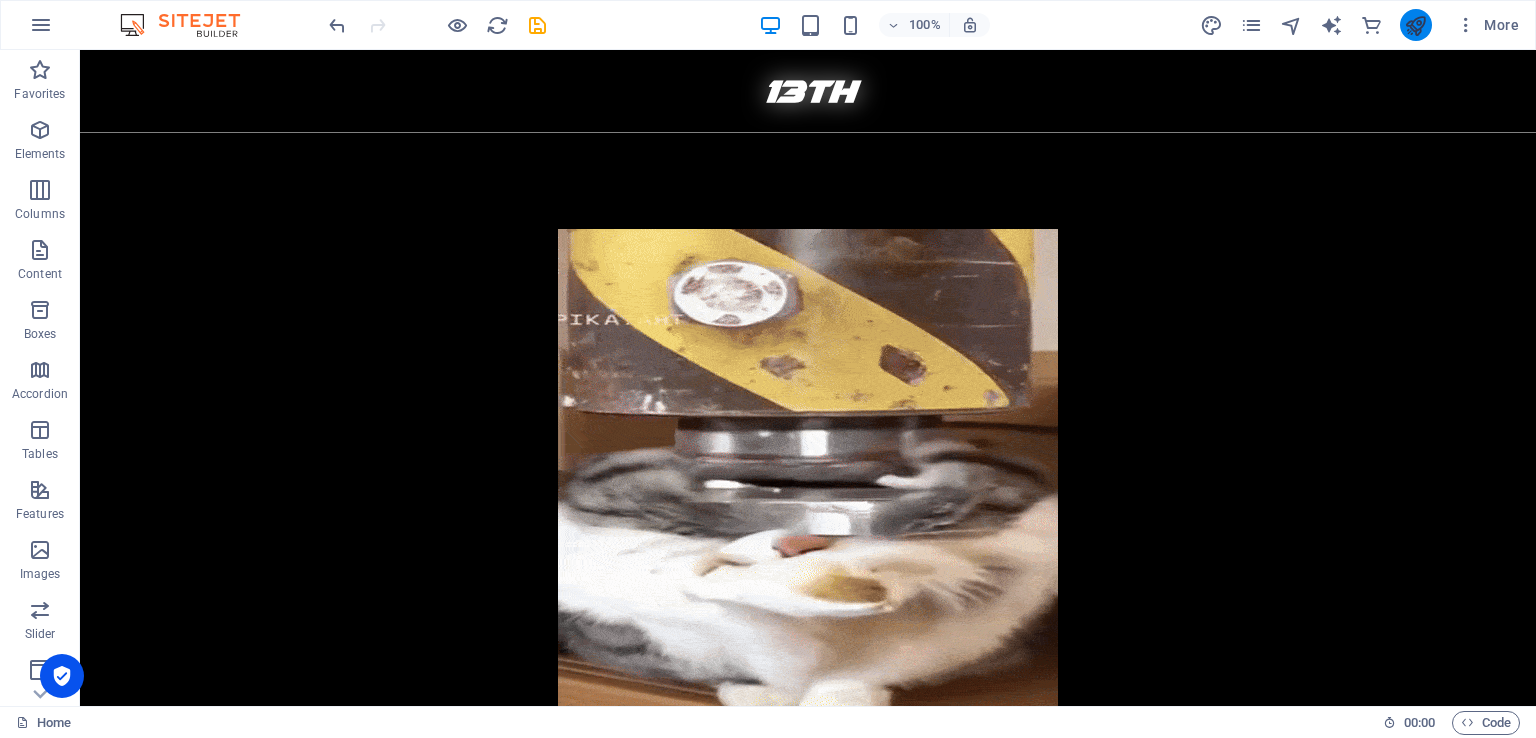 click at bounding box center (1416, 25) 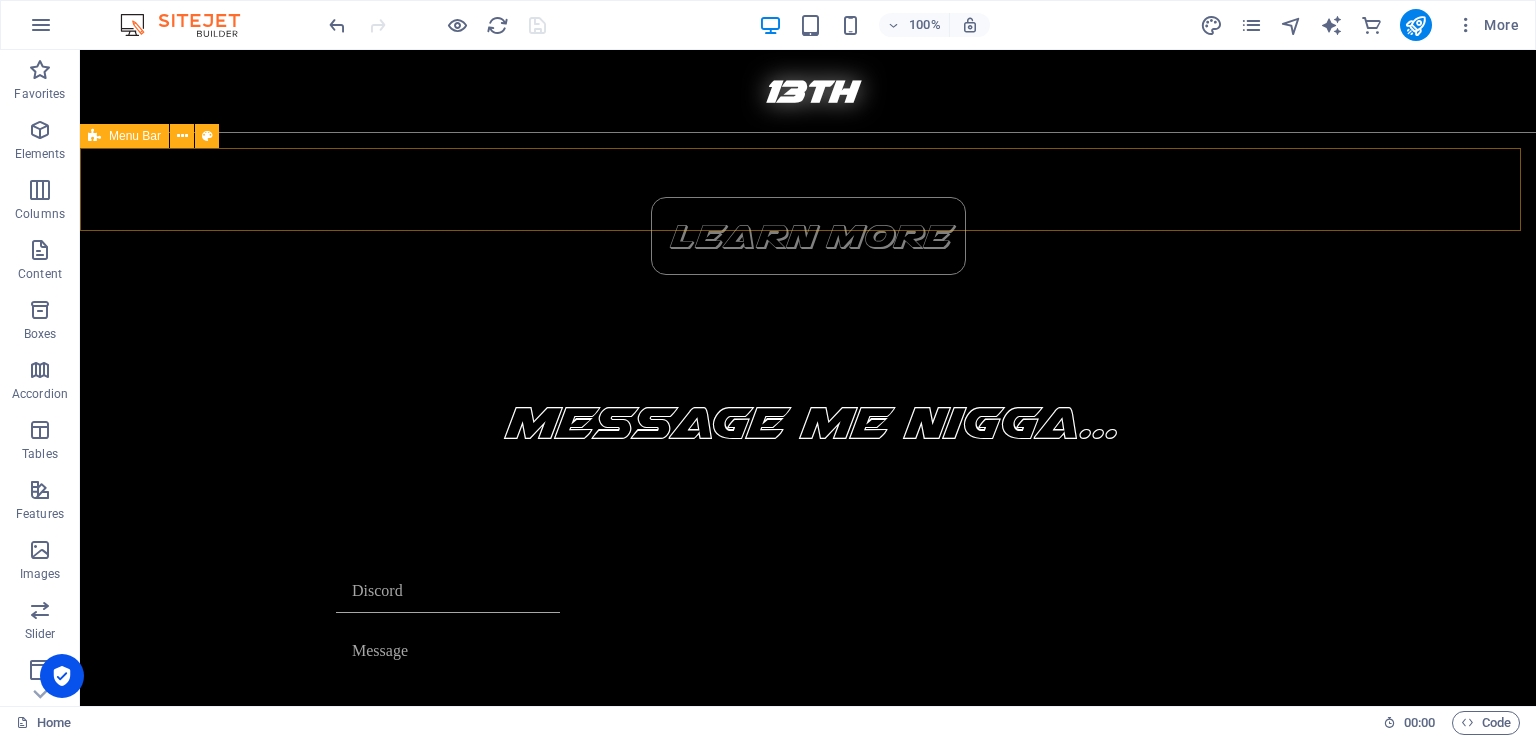 scroll, scrollTop: 700, scrollLeft: 0, axis: vertical 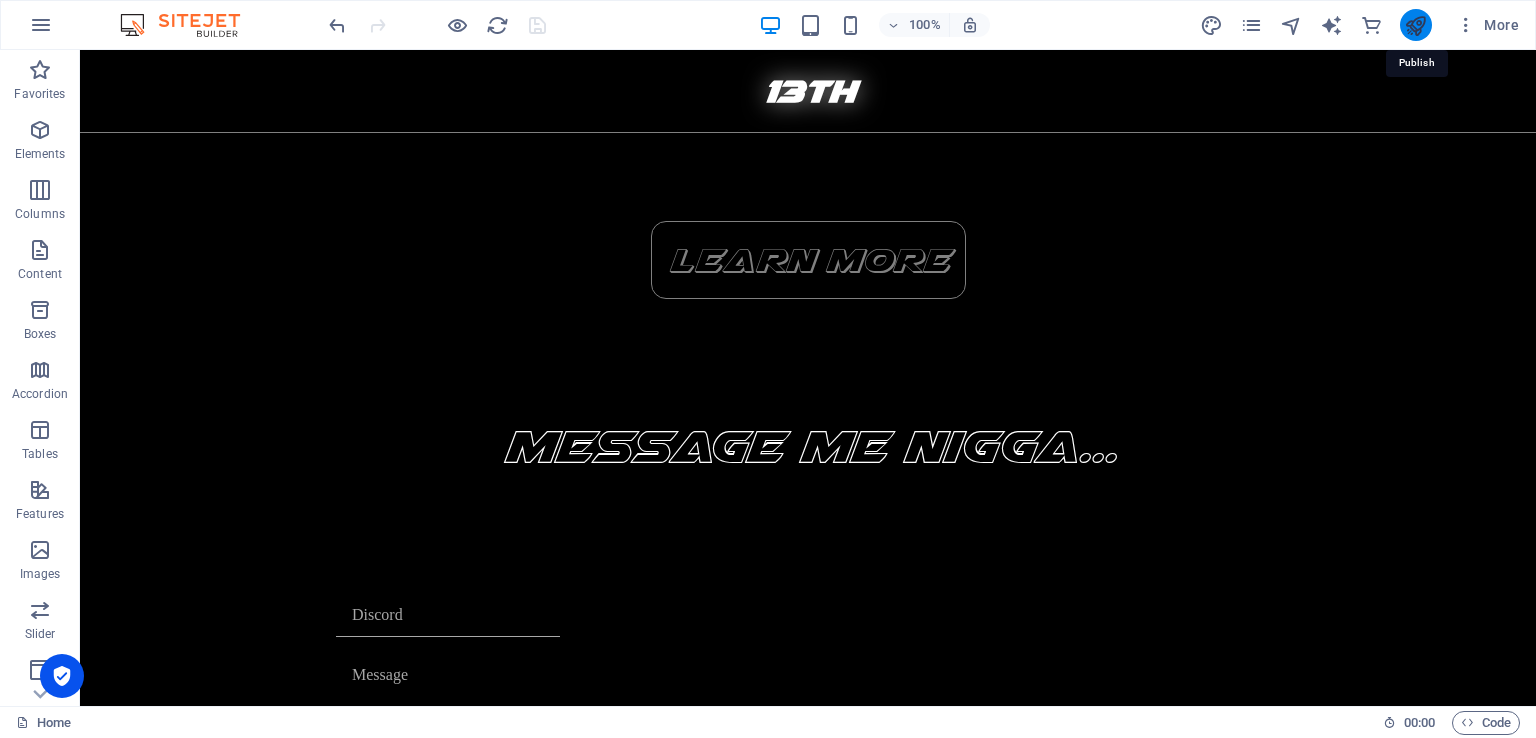 click at bounding box center [1415, 25] 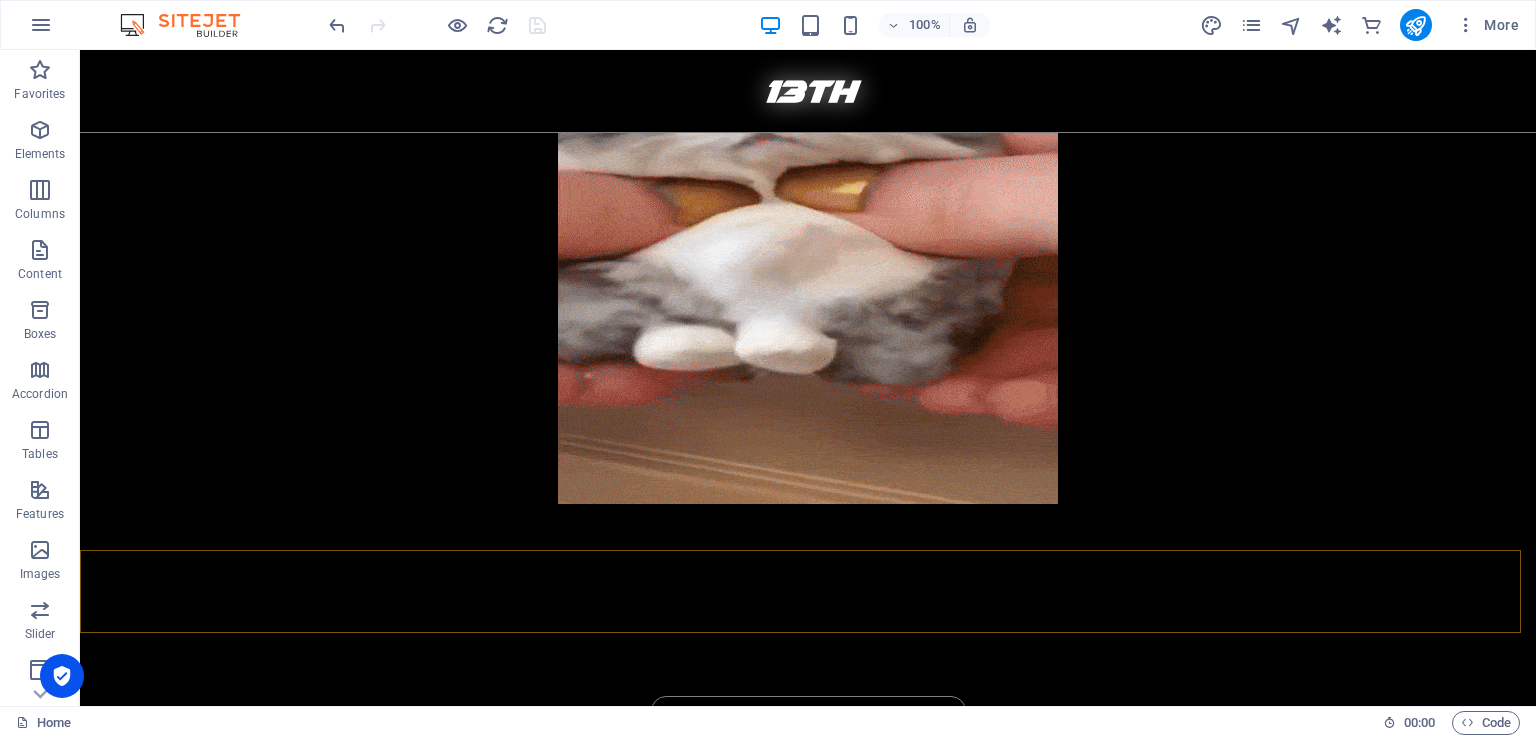 scroll, scrollTop: 200, scrollLeft: 0, axis: vertical 